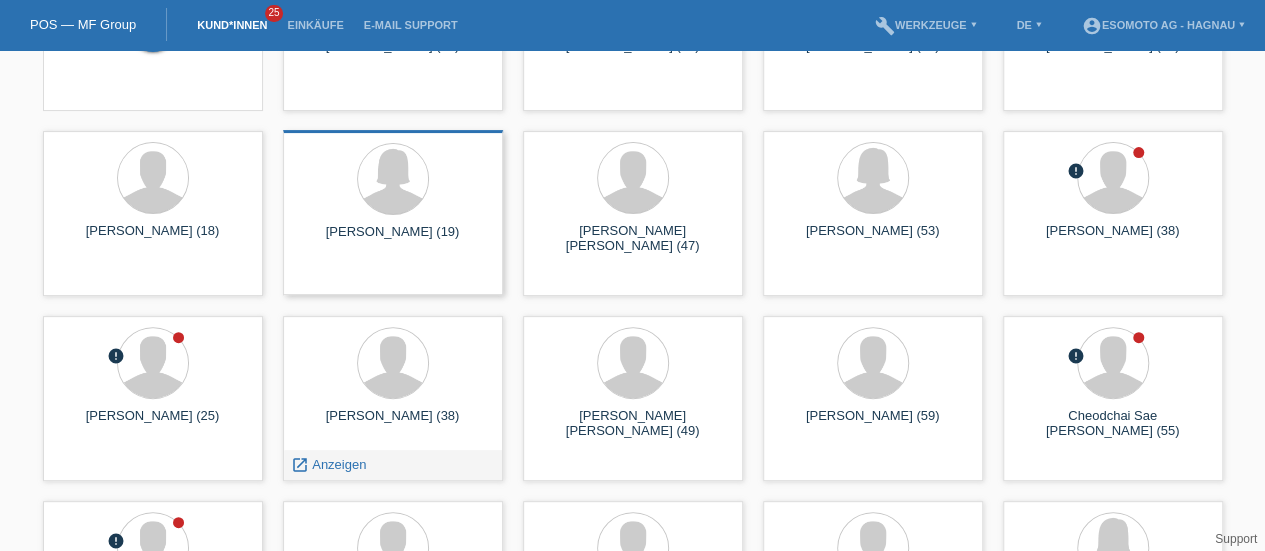 scroll, scrollTop: 0, scrollLeft: 0, axis: both 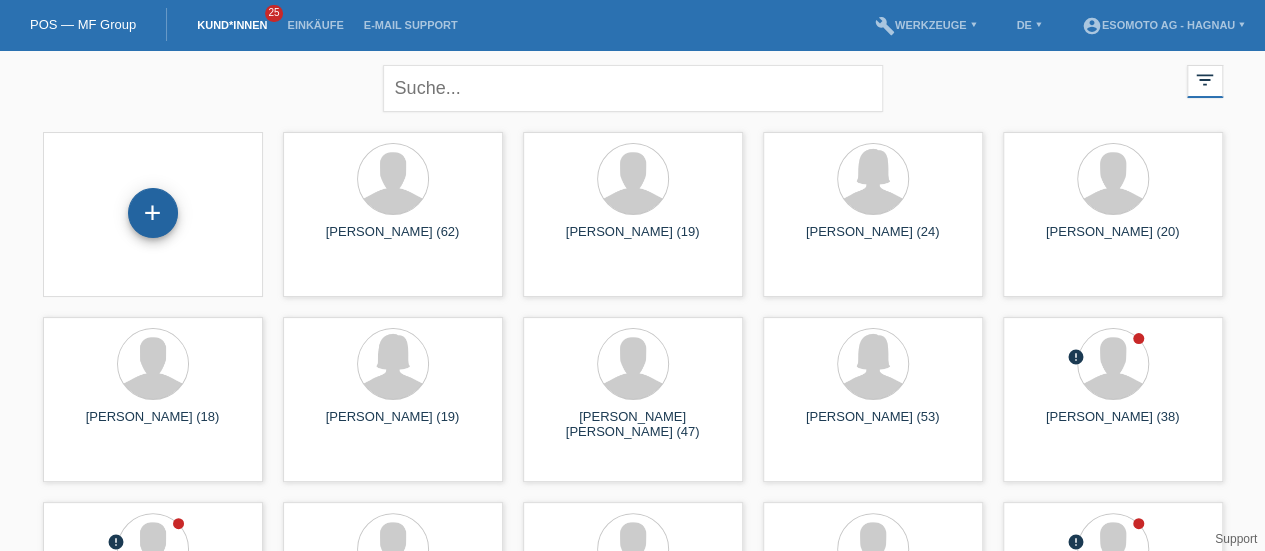 click on "+" at bounding box center (153, 213) 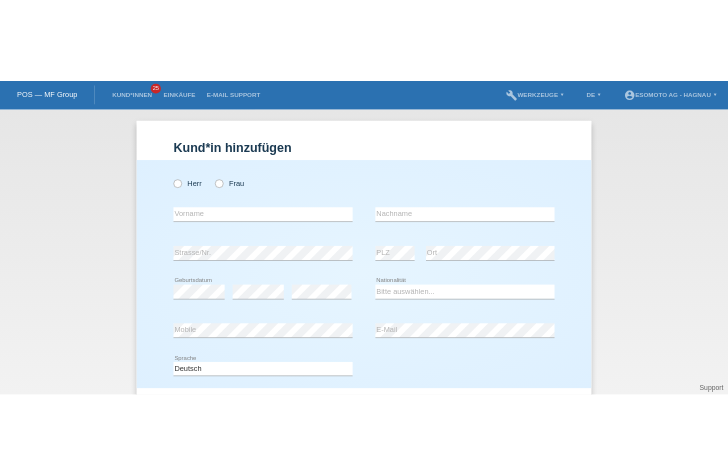 scroll, scrollTop: 0, scrollLeft: 0, axis: both 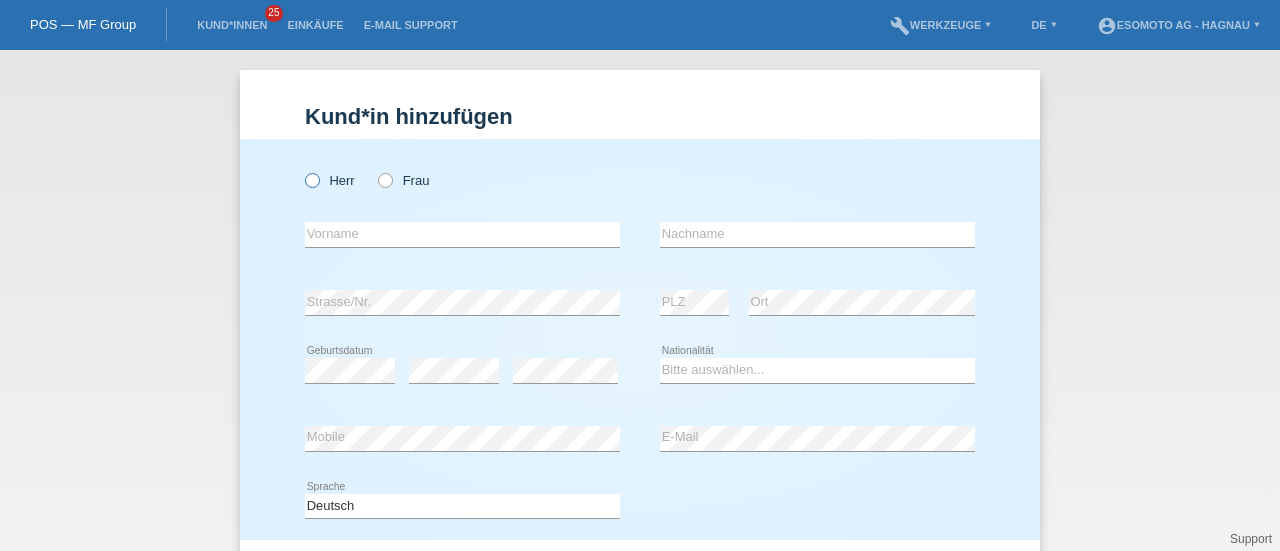 click at bounding box center [302, 170] 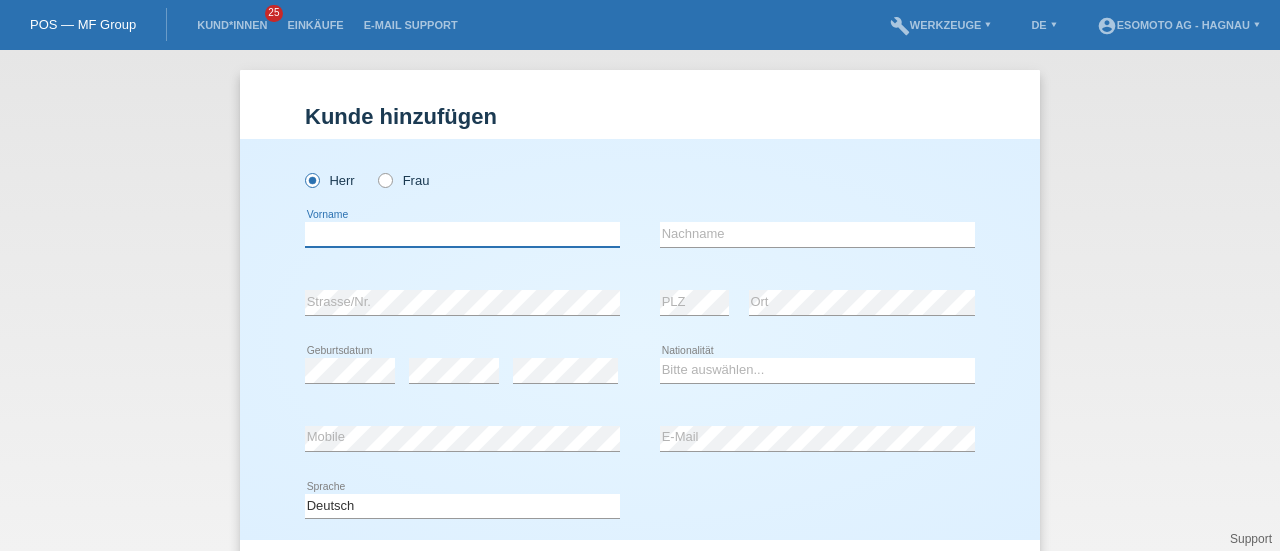 click at bounding box center [462, 234] 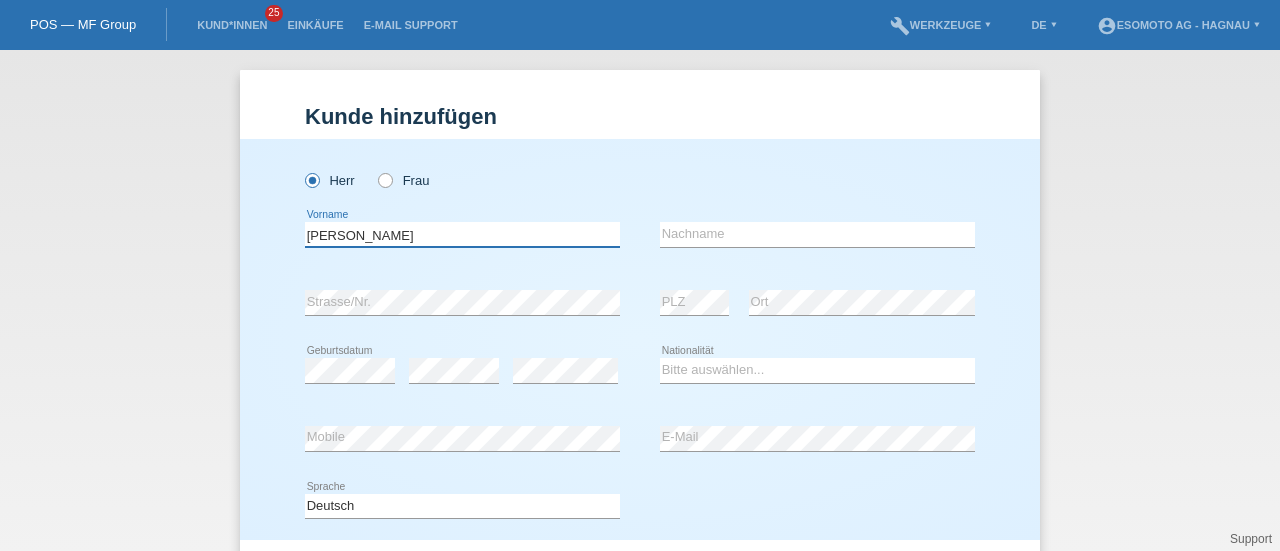 type on "Simon" 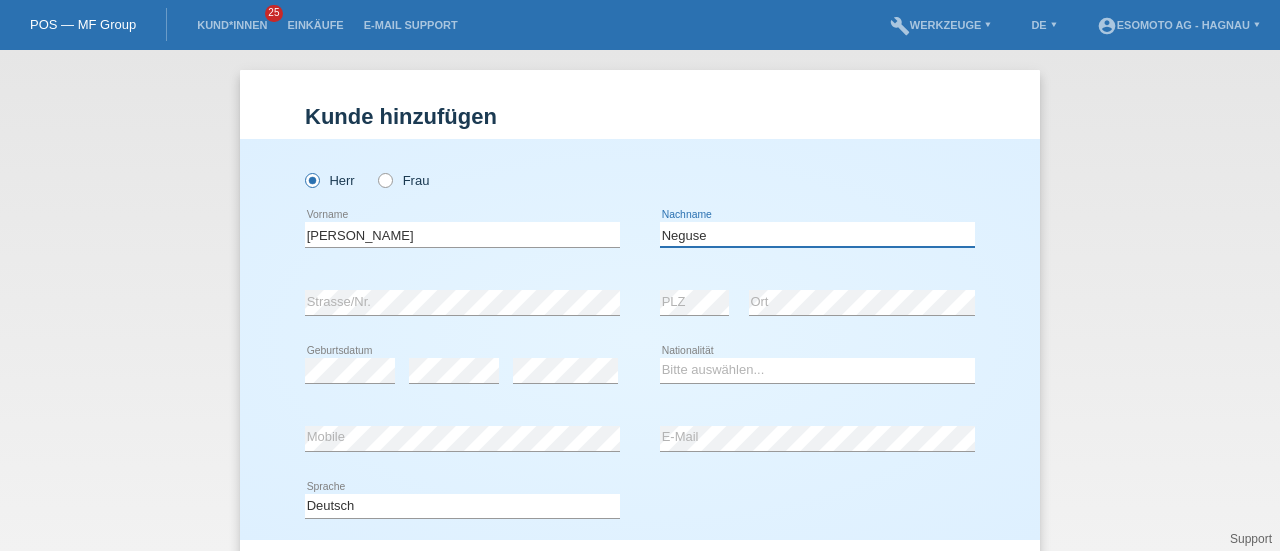 type on "Neguse" 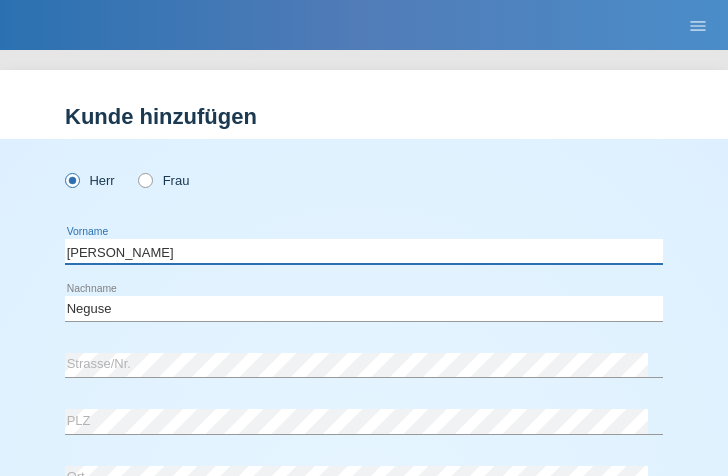 click on "Simon" at bounding box center [364, 251] 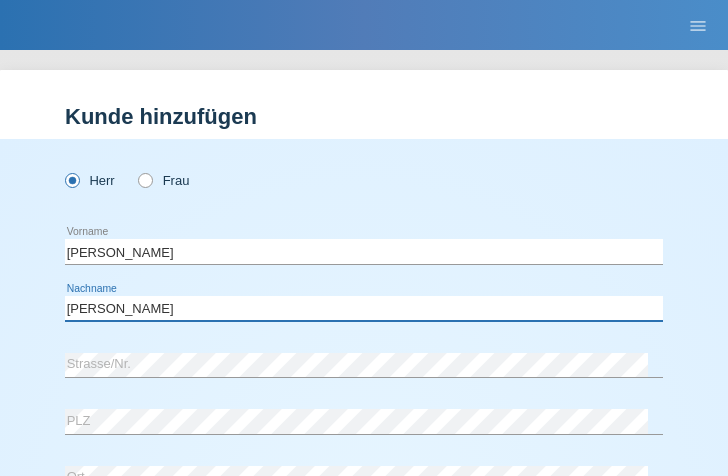 type on "Lutz" 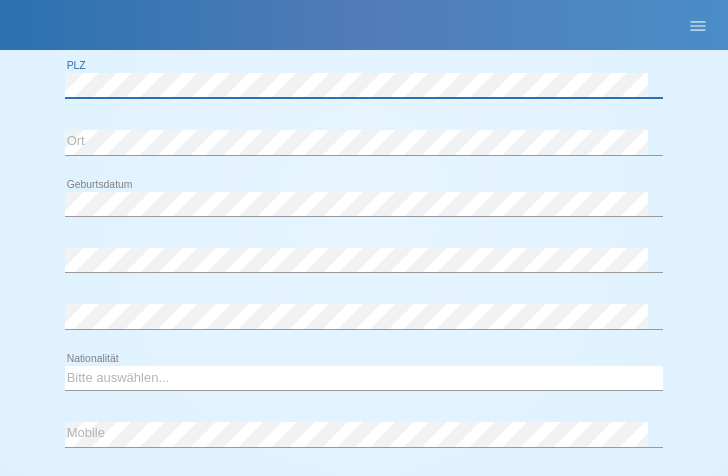 scroll, scrollTop: 338, scrollLeft: 0, axis: vertical 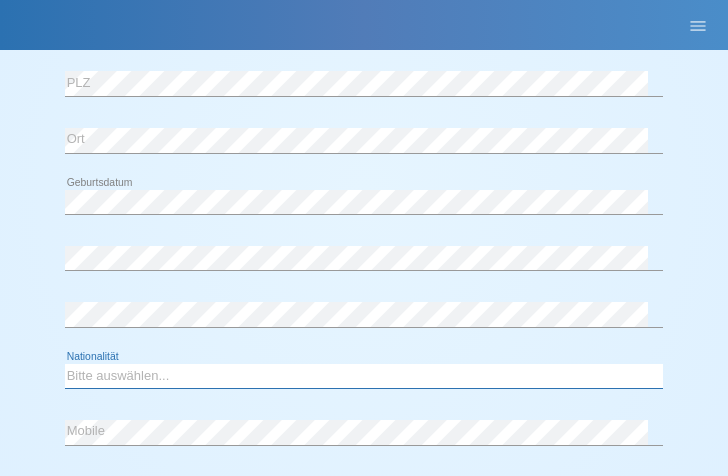 click on "Bitte auswählen...
Schweiz
Deutschland
Liechtenstein
Österreich
------------
Afghanistan
Ägypten
Åland
Albanien
Algerien" at bounding box center [364, 376] 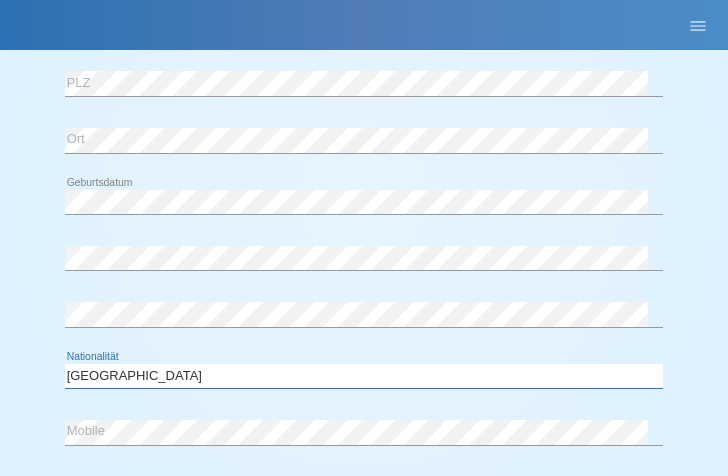click on "Bitte auswählen...
Schweiz
Deutschland
Liechtenstein
Österreich
------------
Afghanistan
Ägypten
Åland
Albanien
Algerien" at bounding box center (364, 376) 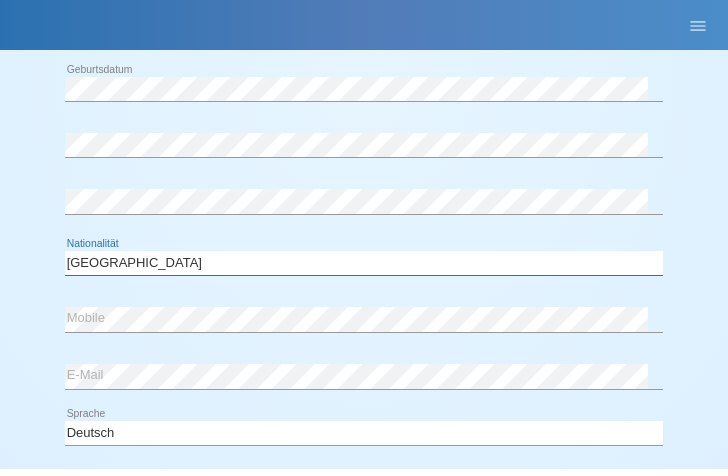 scroll, scrollTop: 452, scrollLeft: 0, axis: vertical 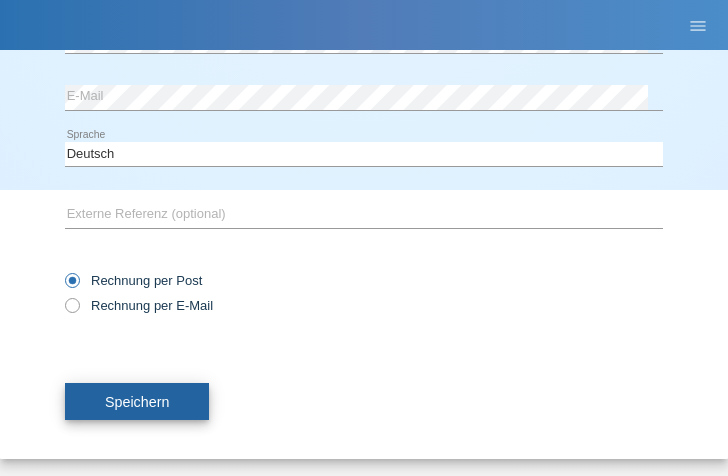 click on "Speichern" at bounding box center (137, 402) 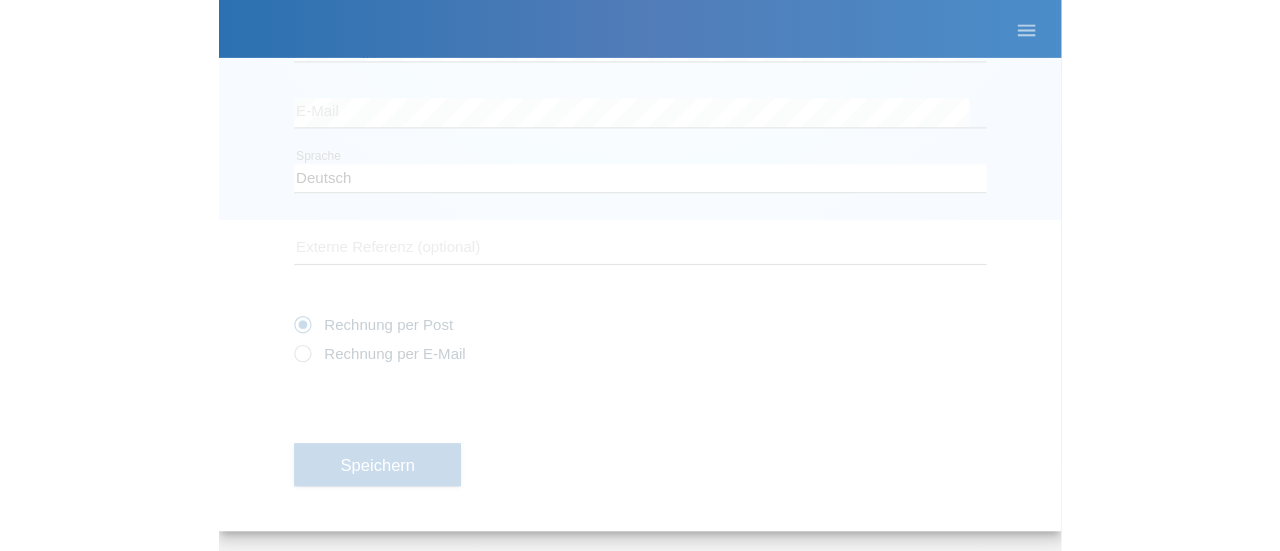 scroll, scrollTop: 216, scrollLeft: 0, axis: vertical 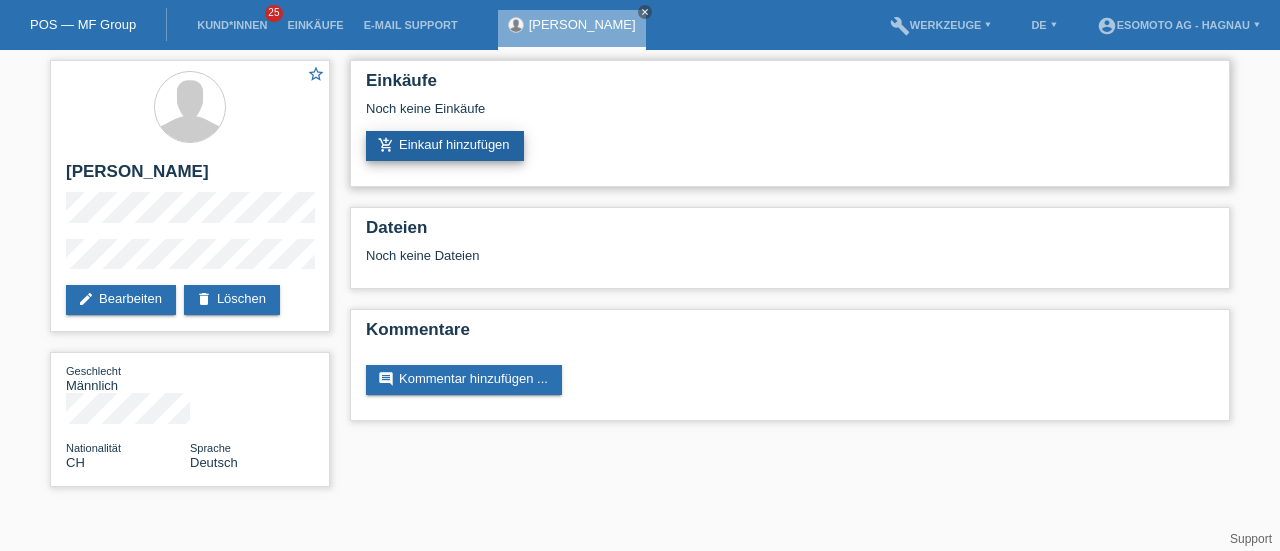 click on "add_shopping_cart  Einkauf hinzufügen" at bounding box center [445, 146] 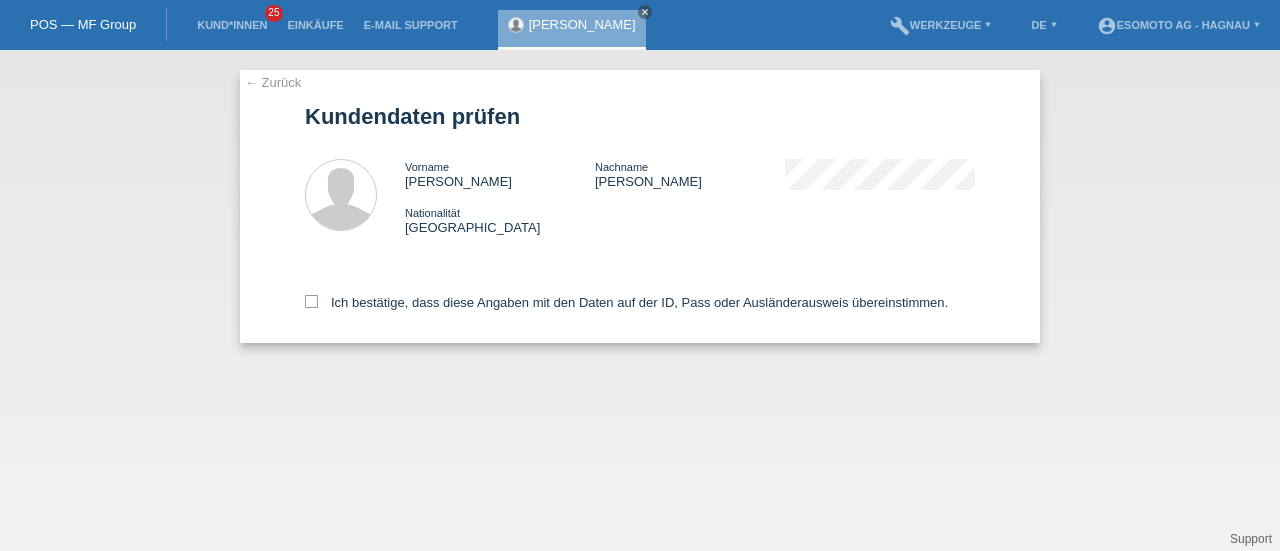 scroll, scrollTop: 0, scrollLeft: 0, axis: both 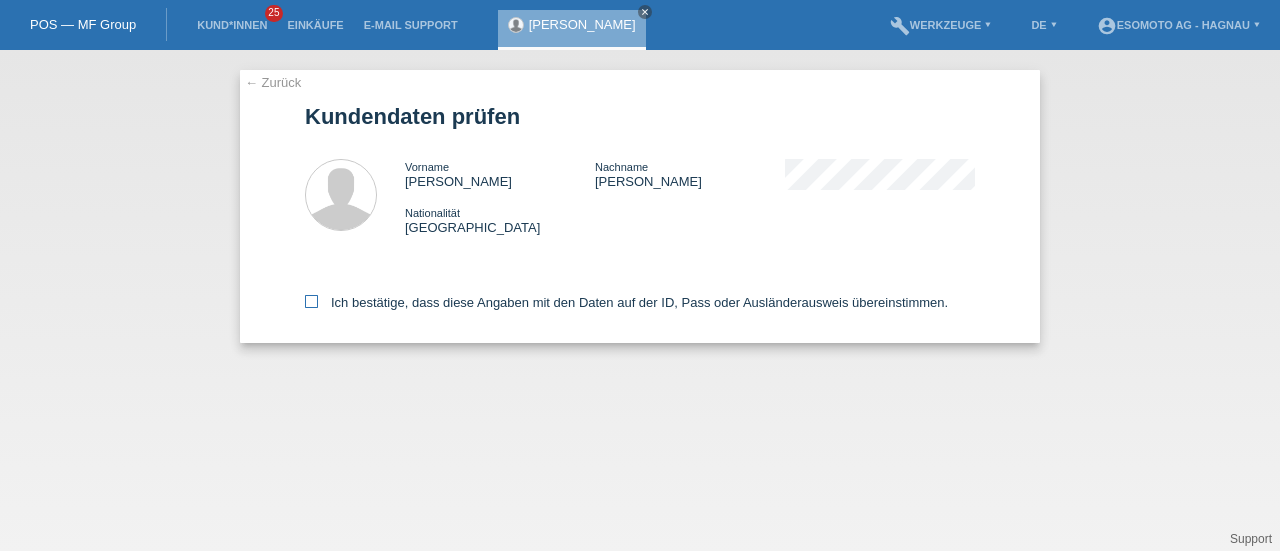 click at bounding box center [311, 301] 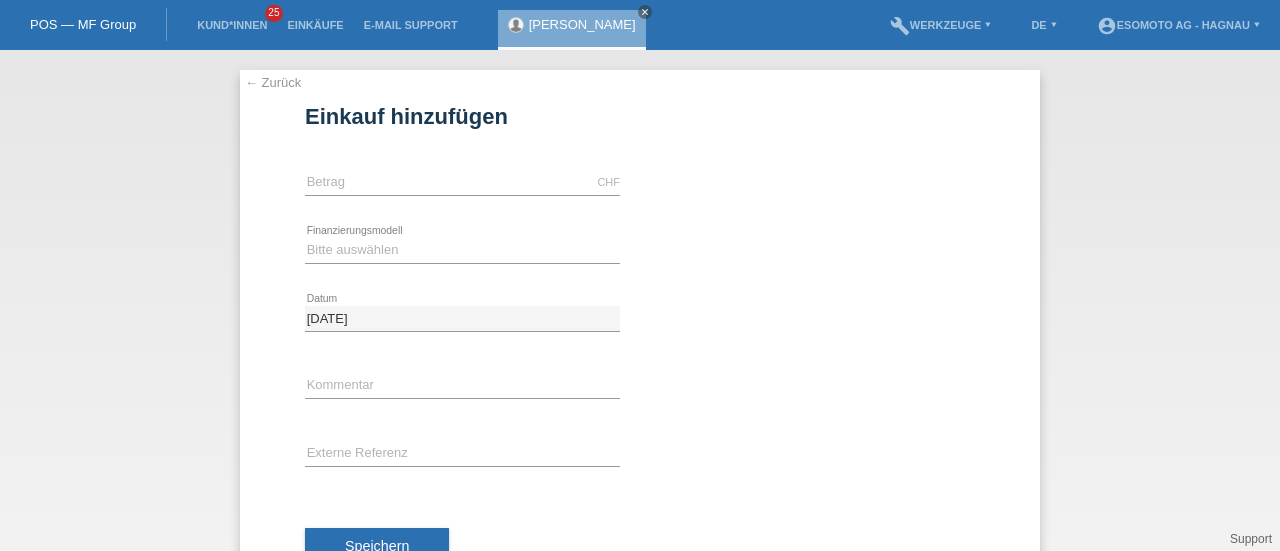 scroll, scrollTop: 0, scrollLeft: 0, axis: both 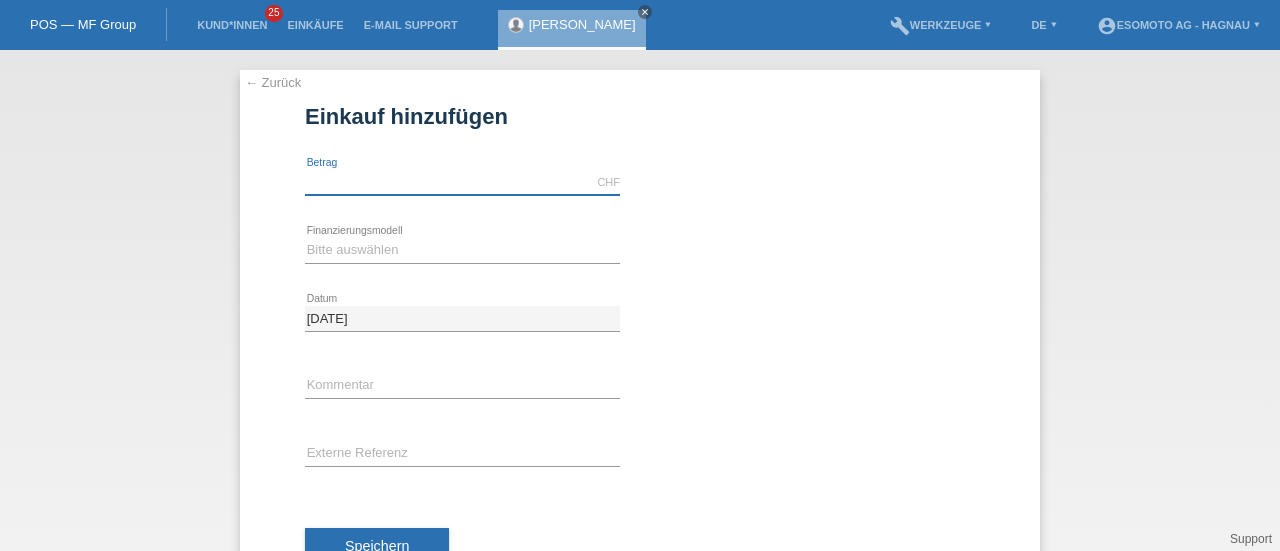 click at bounding box center [462, 182] 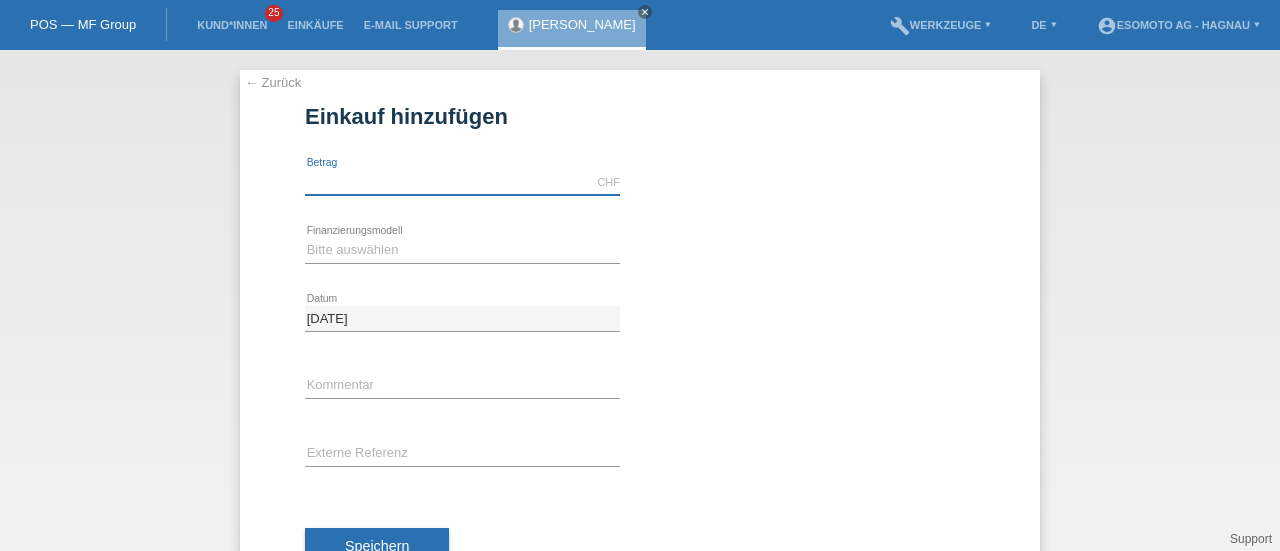 type on "7600.00" 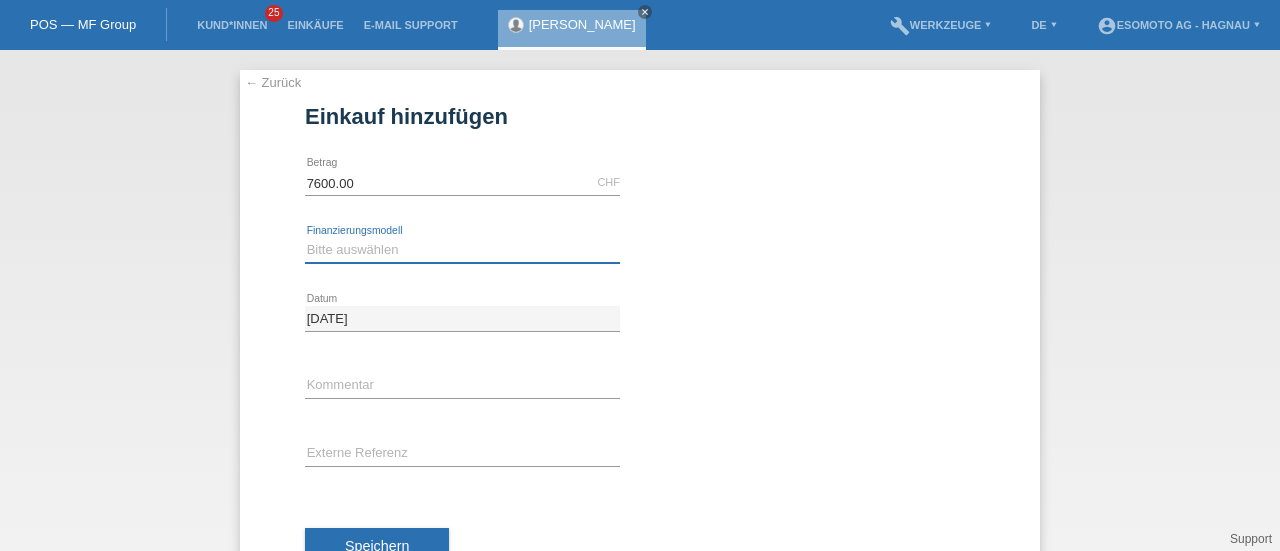 click on "Bitte auswählen
Fixe Raten
Kauf auf Rechnung mit Teilzahlungsoption" at bounding box center (462, 250) 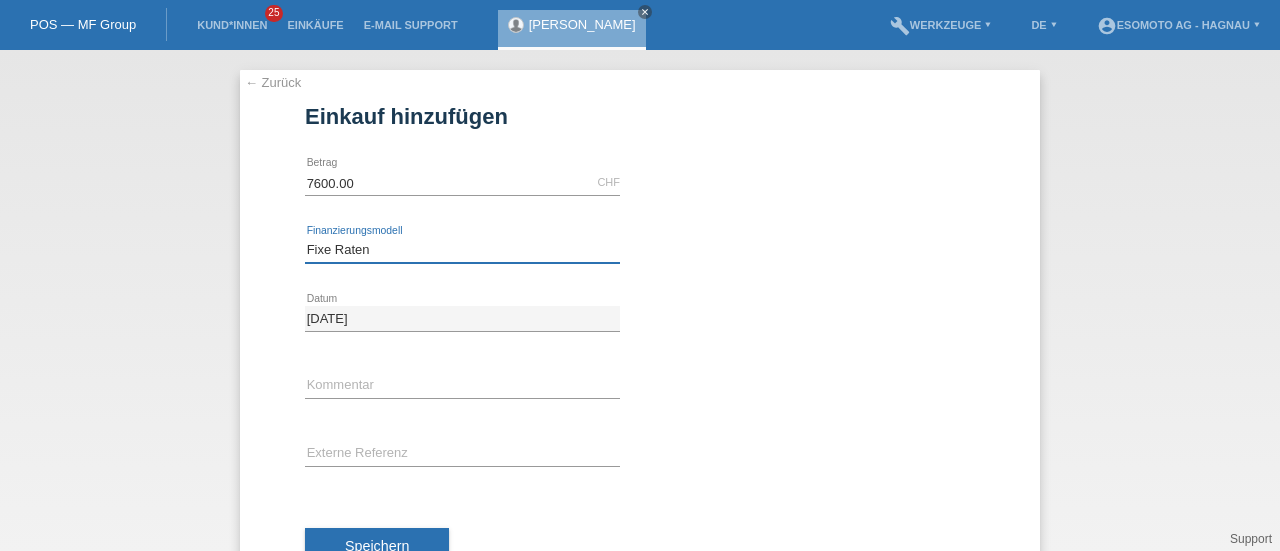 click on "Bitte auswählen
Fixe Raten
Kauf auf Rechnung mit Teilzahlungsoption" at bounding box center (462, 250) 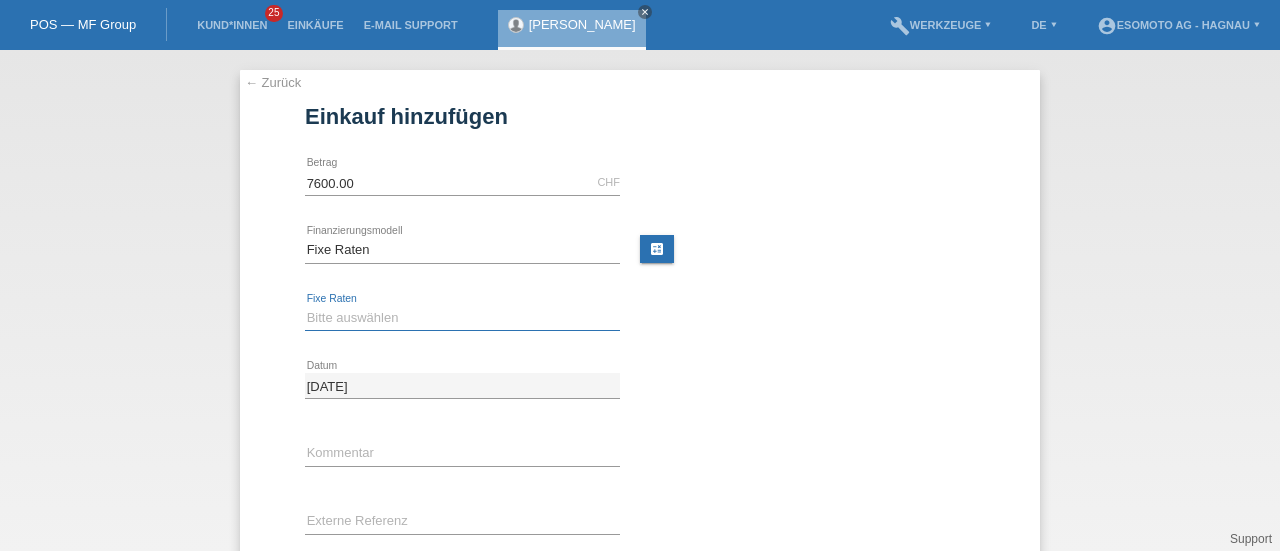 click on "Bitte auswählen
12 Raten
24 Raten
36 Raten
48 Raten" at bounding box center [462, 318] 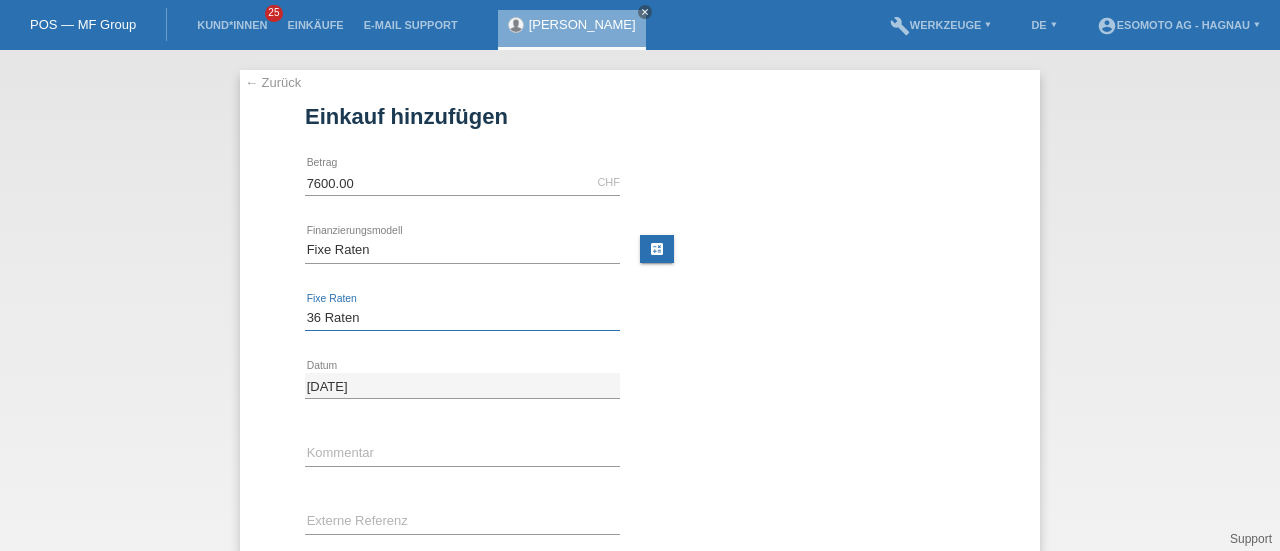 click on "Bitte auswählen
12 Raten
24 Raten
36 Raten
48 Raten" at bounding box center [462, 318] 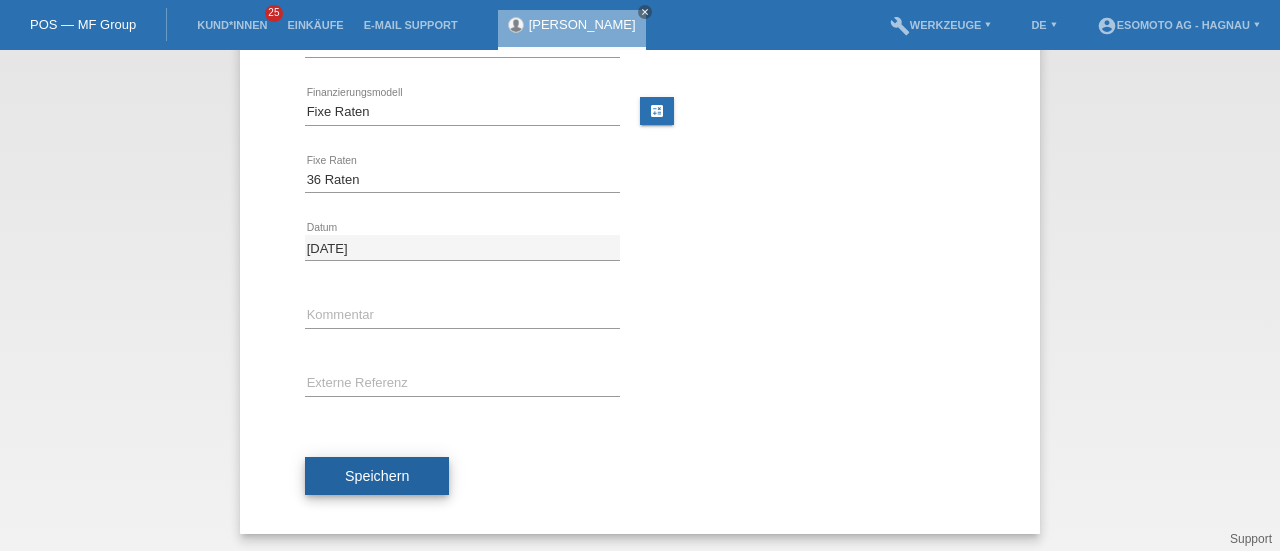 click on "Speichern" at bounding box center (377, 476) 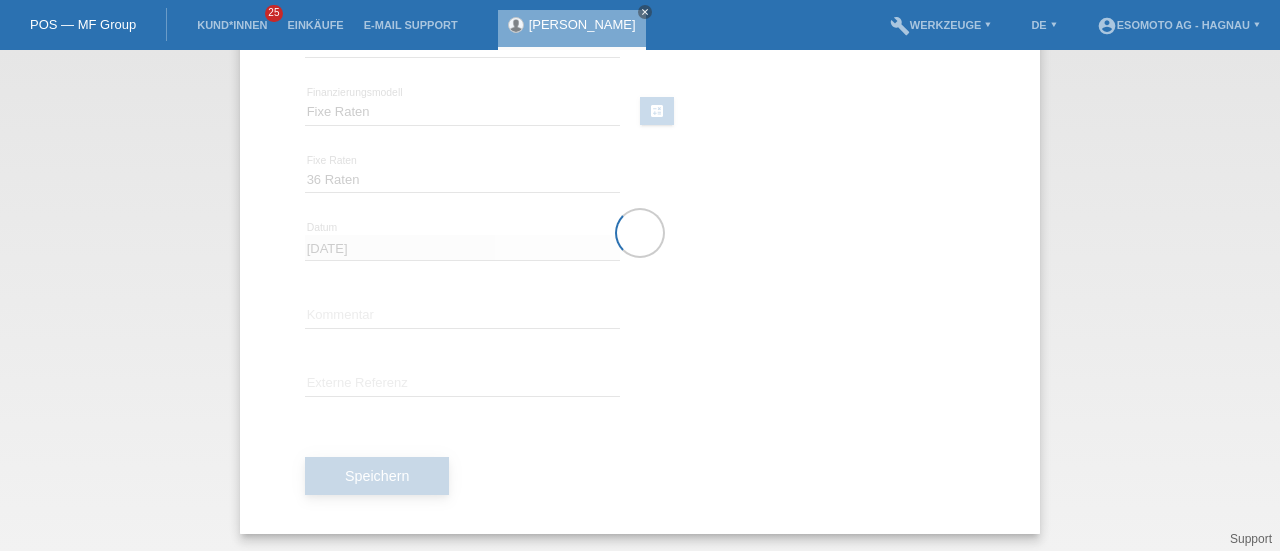 scroll, scrollTop: 0, scrollLeft: 0, axis: both 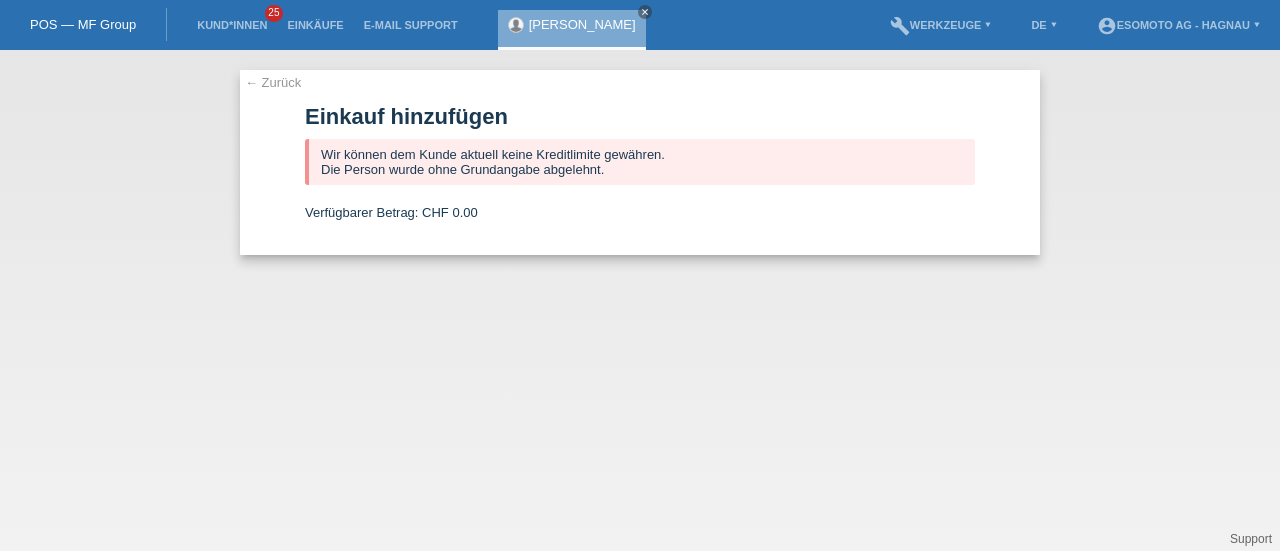 click on "← Zurück" at bounding box center (273, 82) 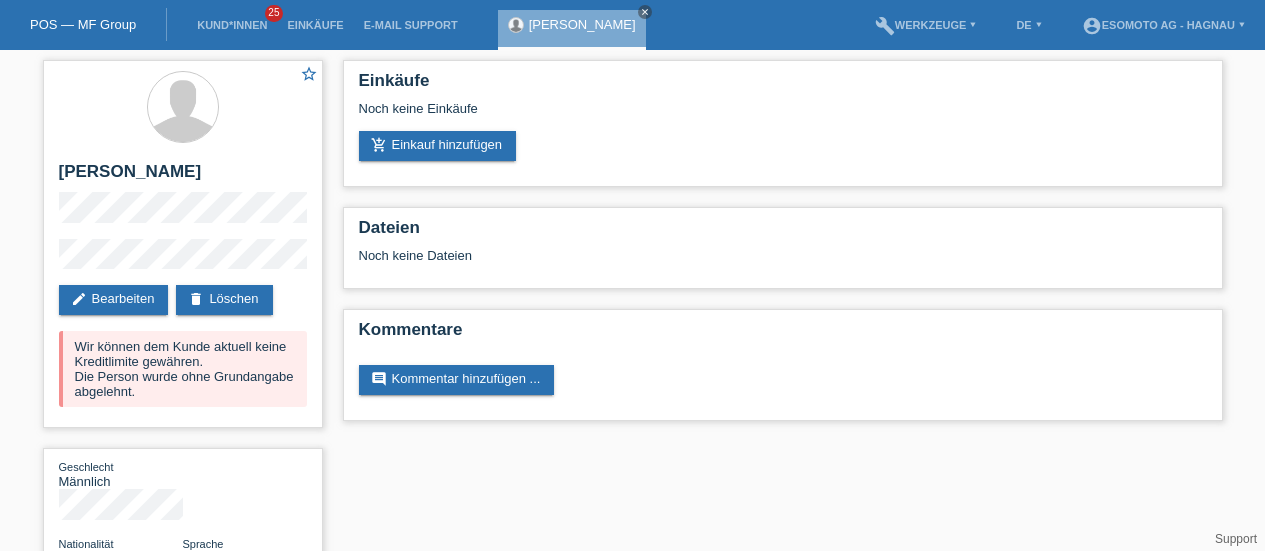 scroll, scrollTop: 0, scrollLeft: 0, axis: both 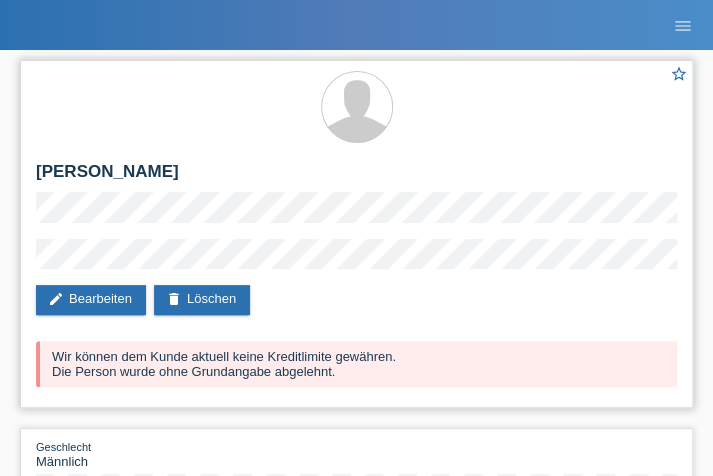 click on "[PERSON_NAME]" at bounding box center [356, 177] 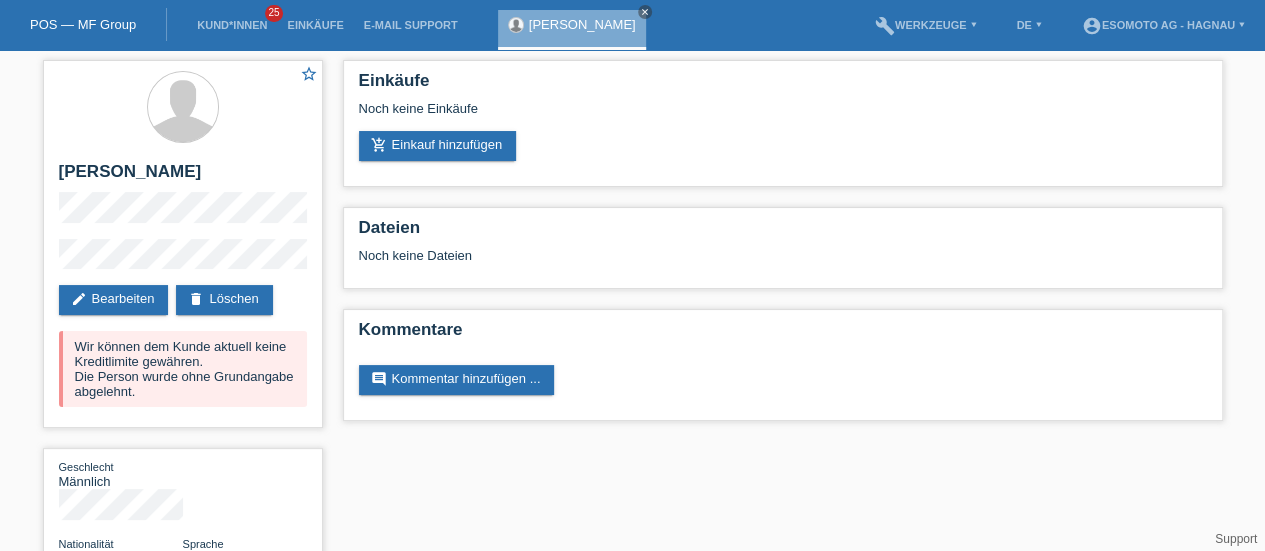 click on "POS — MF Group" at bounding box center [83, 24] 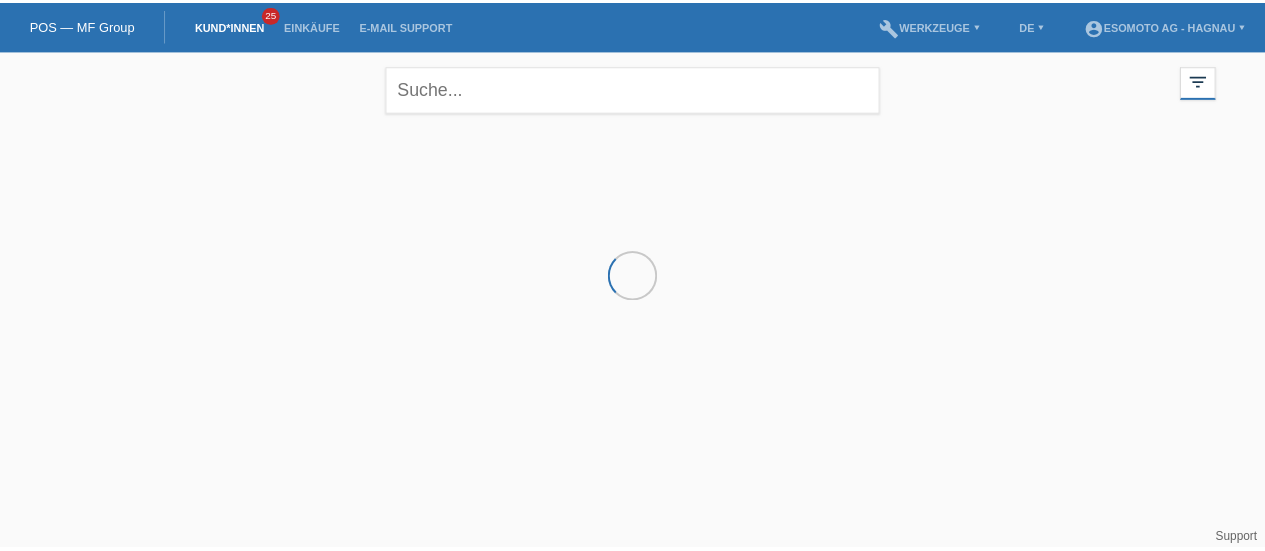 scroll, scrollTop: 0, scrollLeft: 0, axis: both 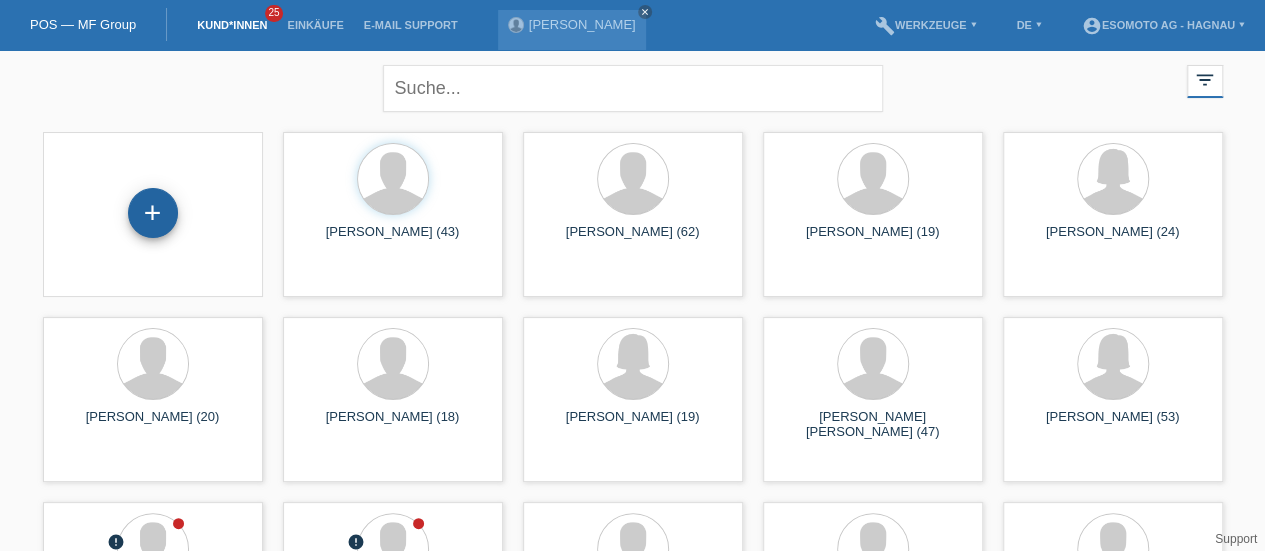 click on "+" at bounding box center [153, 213] 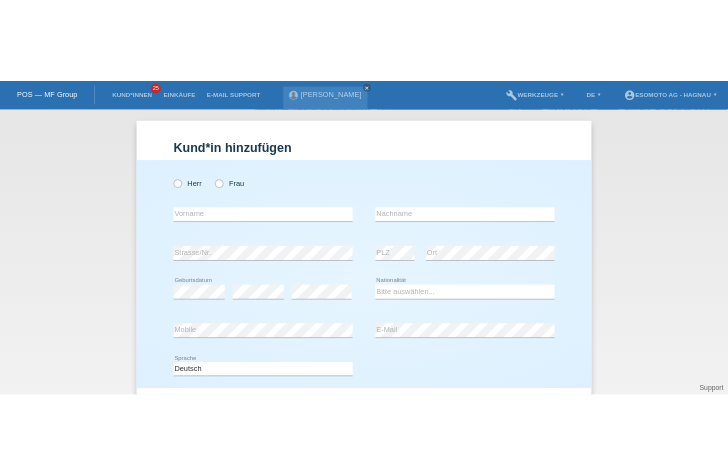 scroll, scrollTop: 0, scrollLeft: 0, axis: both 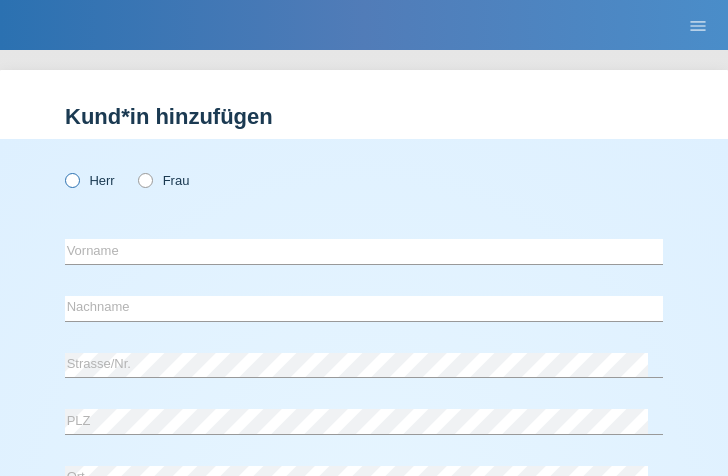 click at bounding box center [62, 170] 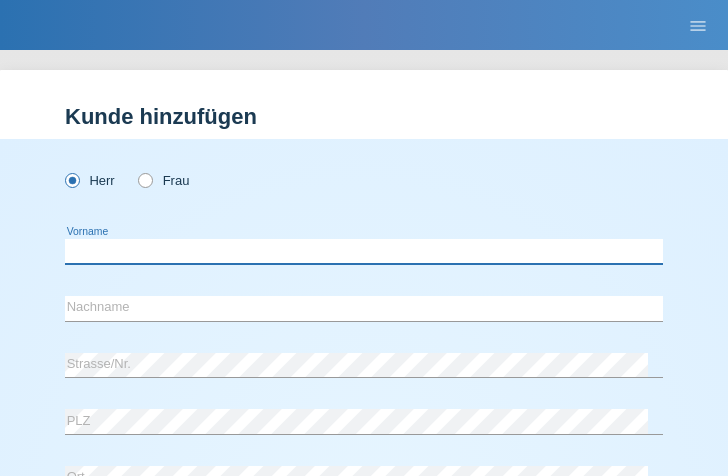click at bounding box center [364, 251] 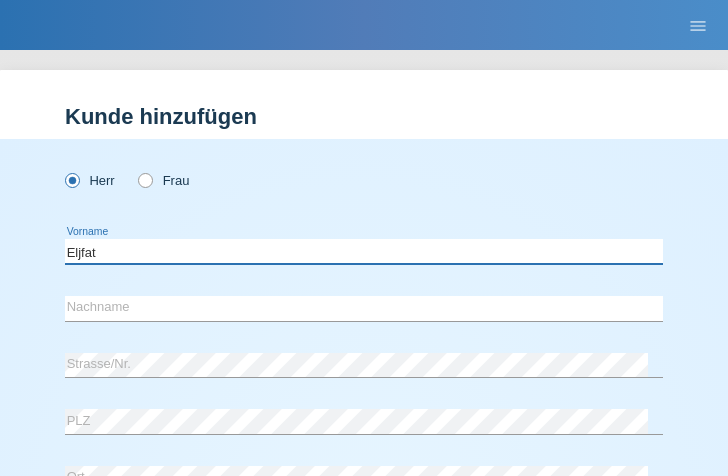type on "Eljfat" 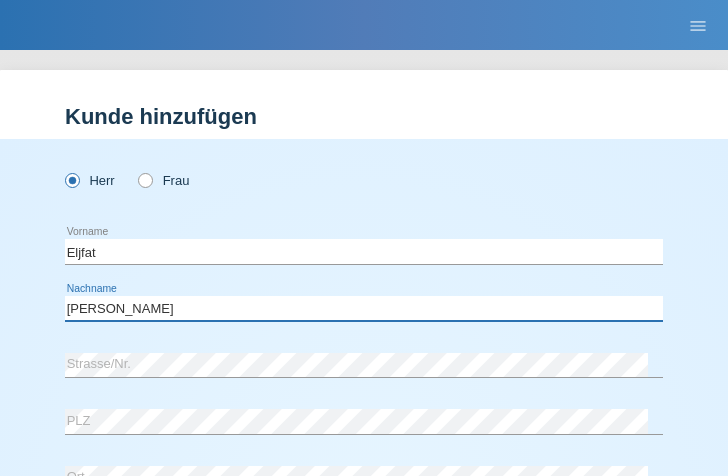 type on "Elmazi" 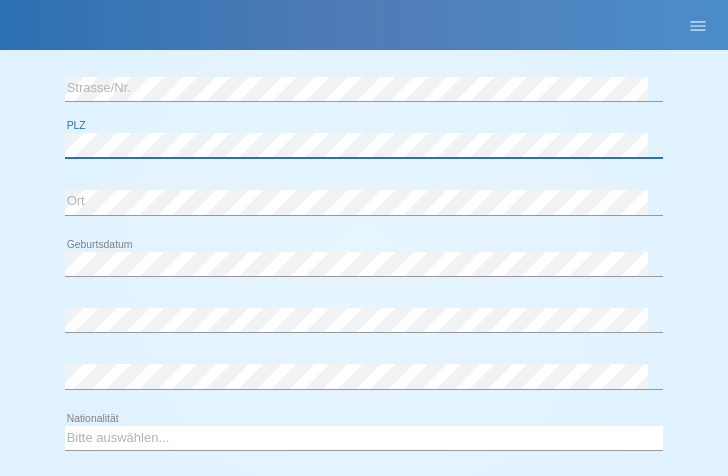 scroll, scrollTop: 277, scrollLeft: 0, axis: vertical 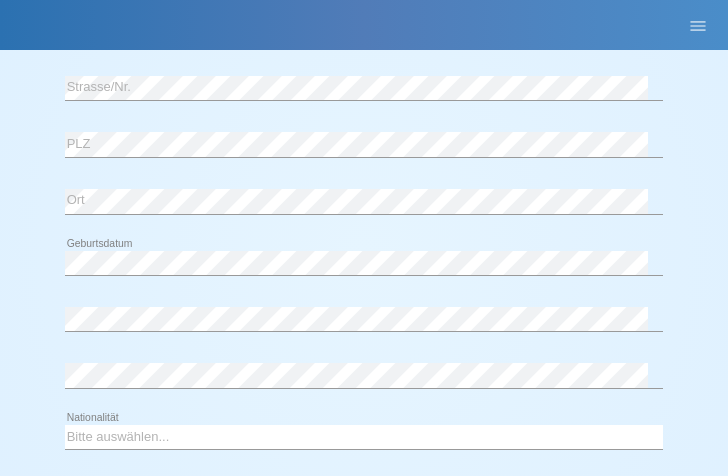 click on "error
Geburtsdatum" at bounding box center [364, 263] 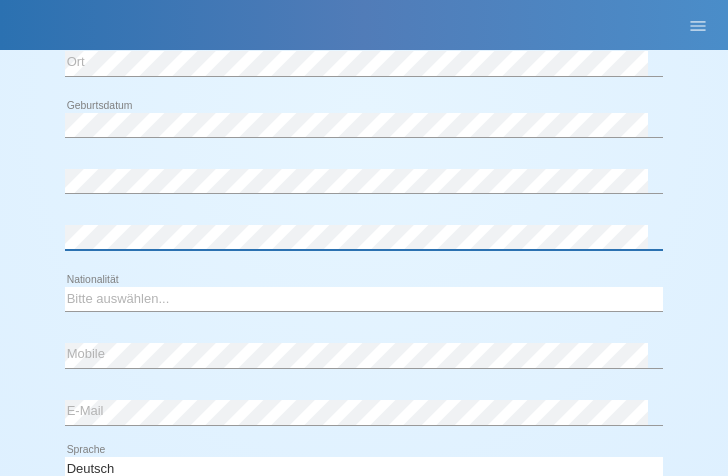 scroll, scrollTop: 416, scrollLeft: 0, axis: vertical 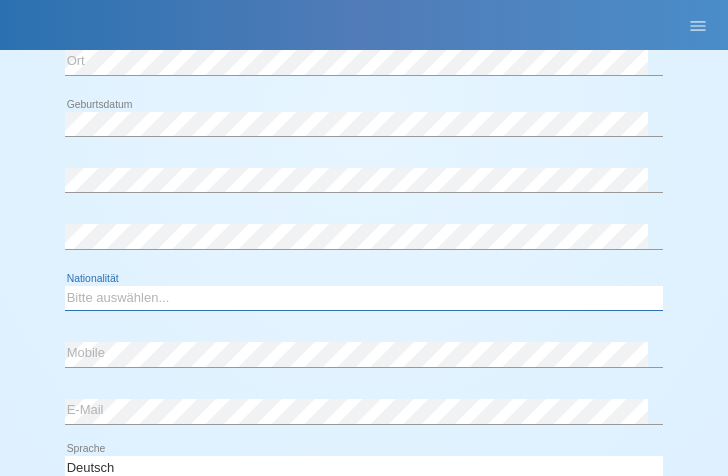 click on "Bitte auswählen...
Schweiz
Deutschland
Liechtenstein
Österreich
------------
Afghanistan
Ägypten
Åland
Albanien
Algerien" at bounding box center (364, 298) 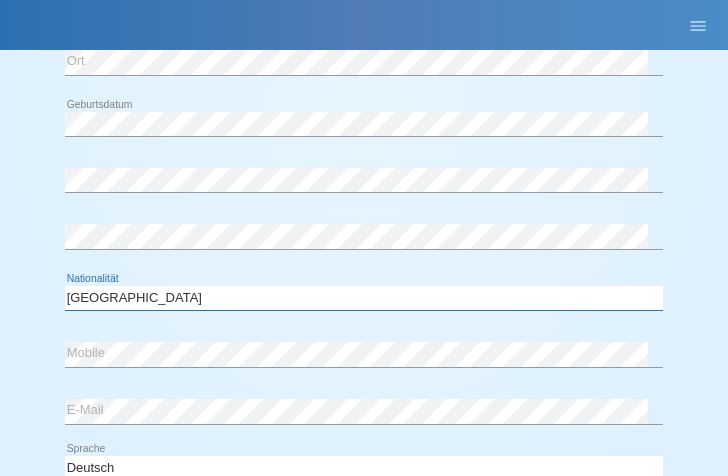 click on "Bitte auswählen...
Schweiz
Deutschland
Liechtenstein
Österreich
------------
Afghanistan
Ägypten
Åland
Albanien
Algerien" at bounding box center (364, 298) 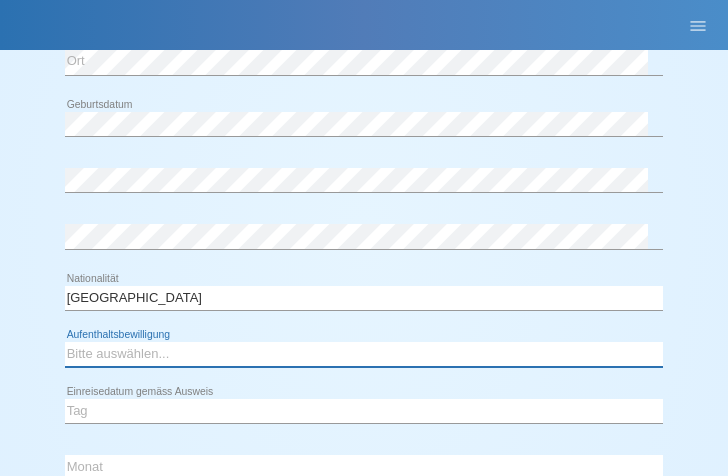 click on "Bitte auswählen...
C
B
B - Flüchtlingsstatus
Andere" at bounding box center (364, 354) 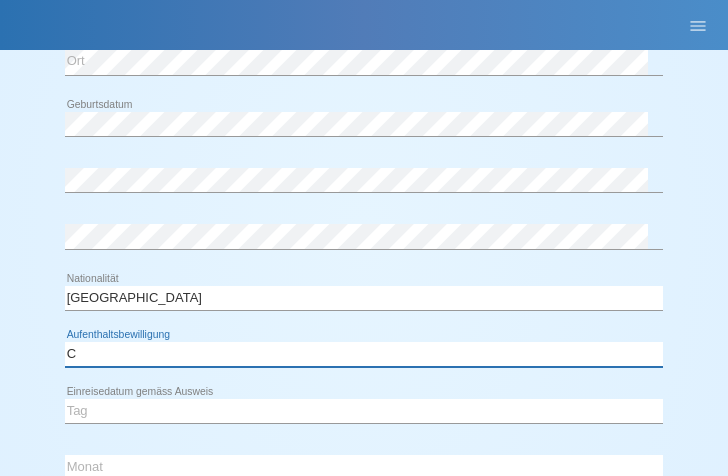 click on "Bitte auswählen...
C
B
B - Flüchtlingsstatus
Andere" at bounding box center [364, 354] 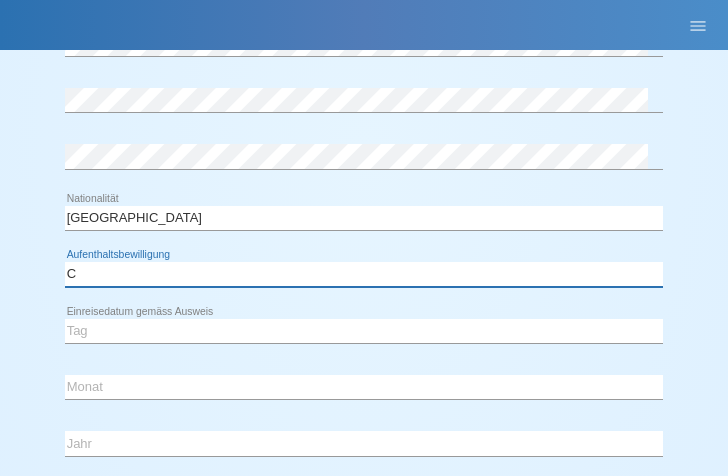 scroll, scrollTop: 500, scrollLeft: 0, axis: vertical 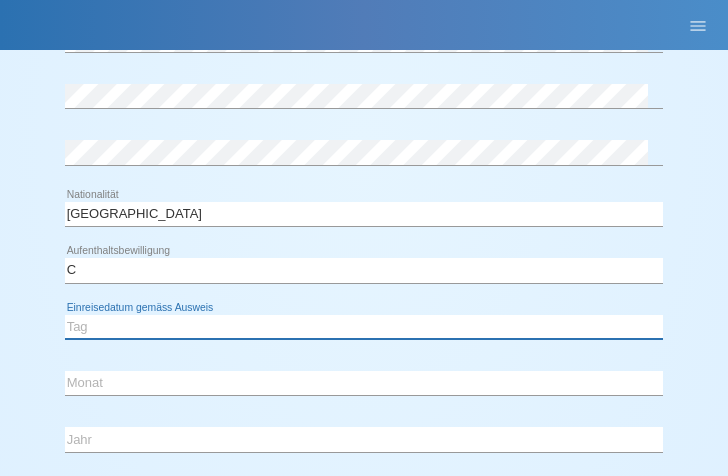 click on "Tag
01
02
03
04
05
06
07
08
09
10 11" at bounding box center (364, 327) 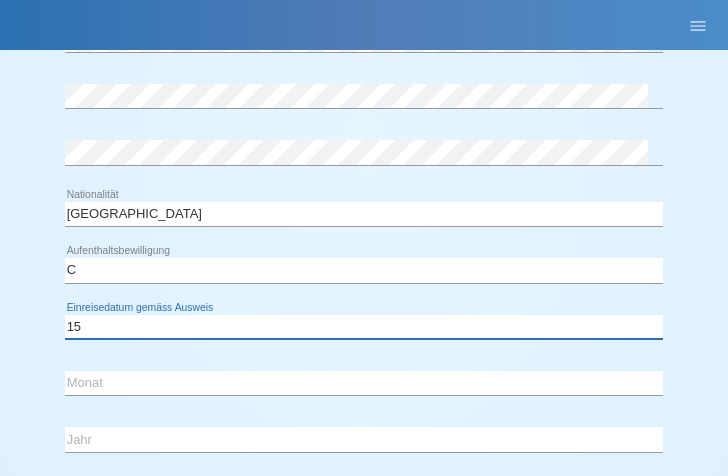 click on "Tag
01
02
03
04
05
06
07
08
09
10 11" at bounding box center [364, 327] 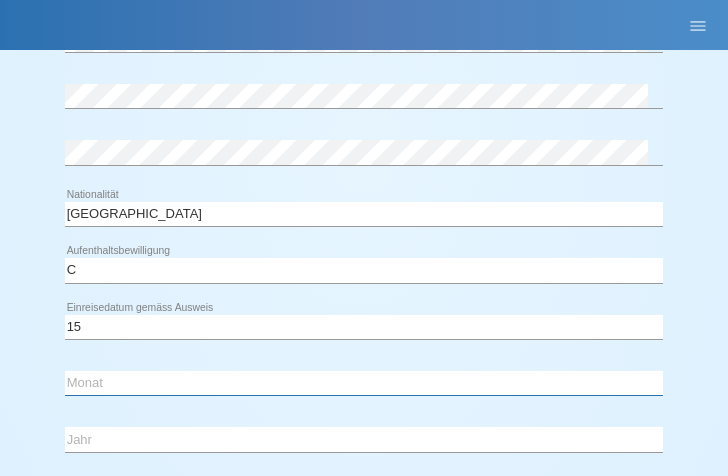 click on "Monat
01
02
03
04
05
06
07
08
09
10 11" at bounding box center (364, 383) 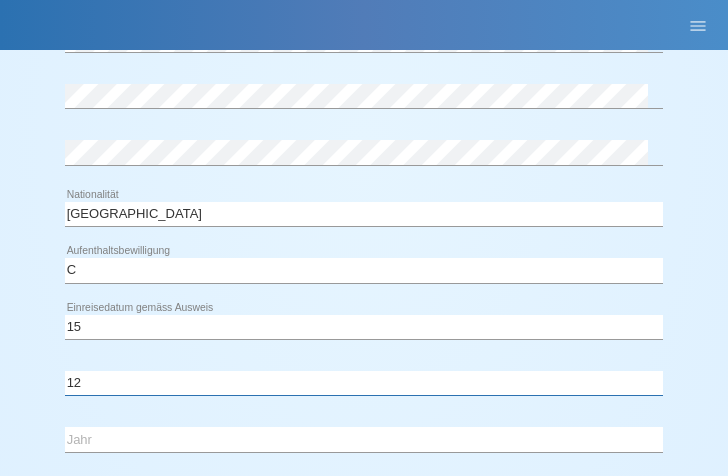click on "Monat
01
02
03
04
05
06
07
08
09
10 11" at bounding box center [364, 383] 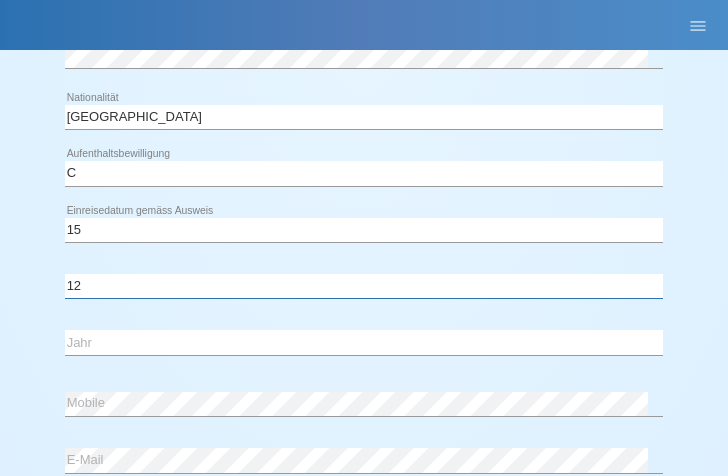 scroll, scrollTop: 598, scrollLeft: 0, axis: vertical 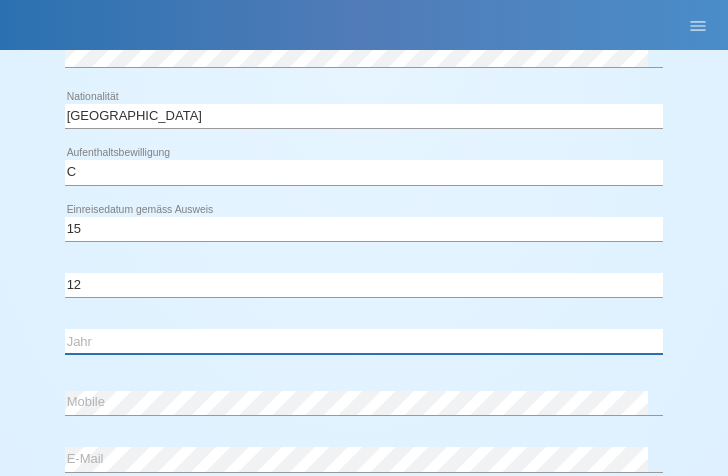 click on "Jahr
2025
2024
2023
2022
2021
2020
2019
2018
2017 2016 2015 2014 2013 2012 2011 2010 2009 2008 2007 2006 2005 2004 2003 2002 2001" at bounding box center [364, 341] 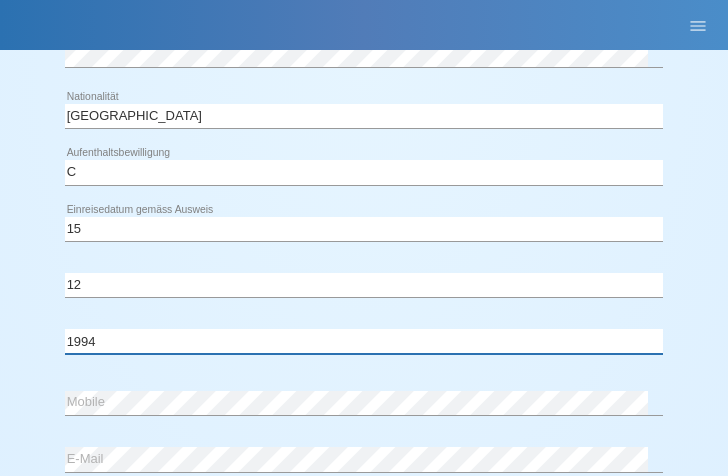 click on "Jahr
2025
2024
2023
2022
2021
2020
2019
2018
2017 2016 2015 2014 2013 2012 2011 2010 2009 2008 2007 2006 2005 2004 2003 2002 2001" at bounding box center [364, 341] 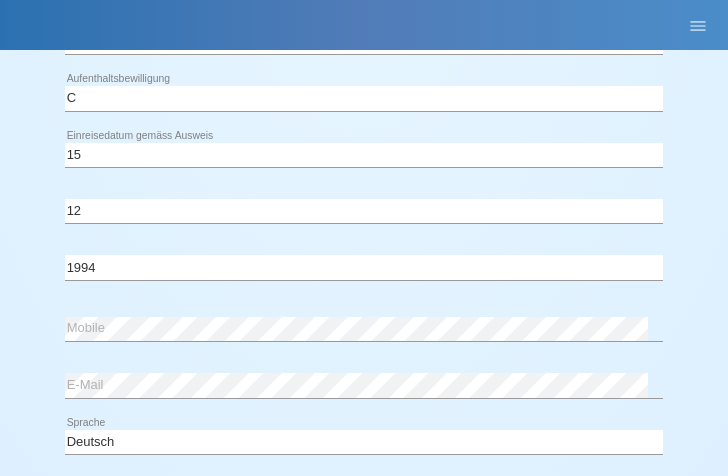 click on "error
E-Mail" at bounding box center [364, 386] 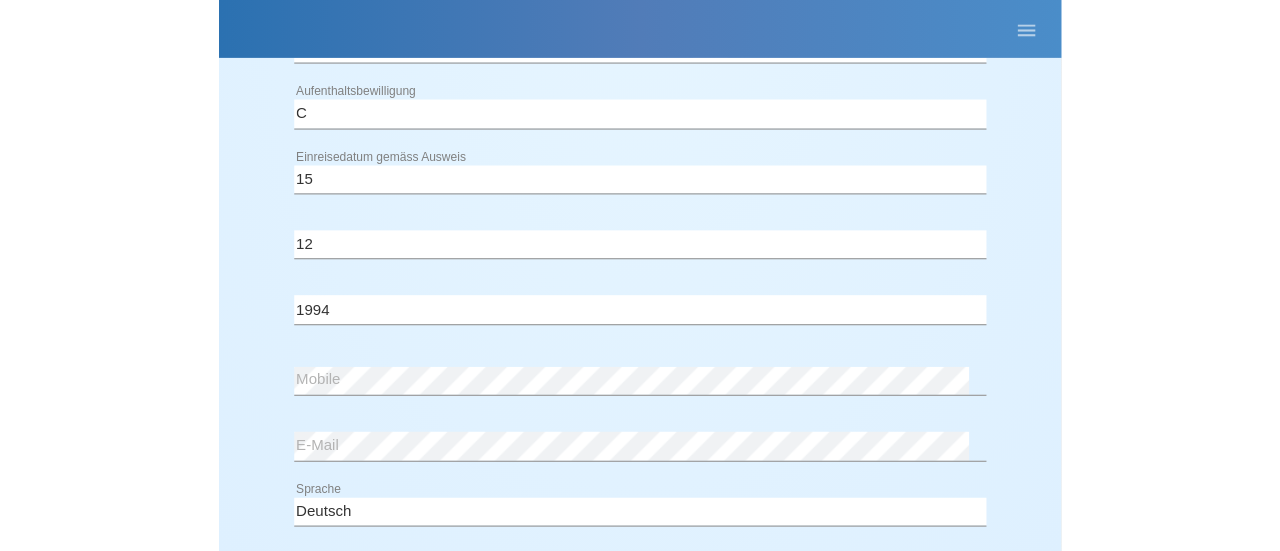 scroll, scrollTop: 959, scrollLeft: 0, axis: vertical 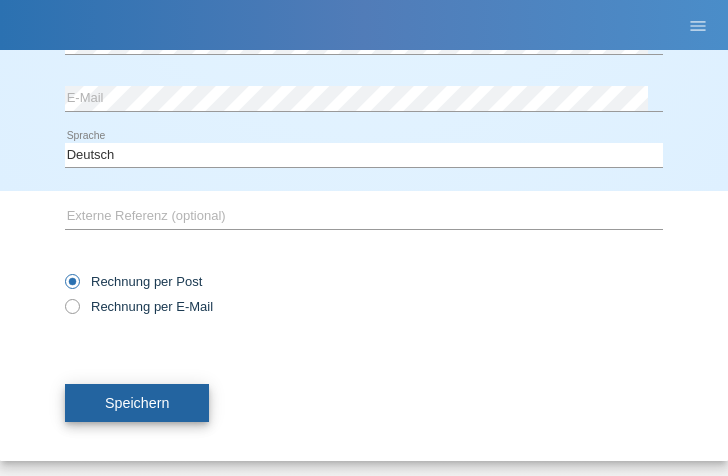 click on "Speichern" at bounding box center (137, 403) 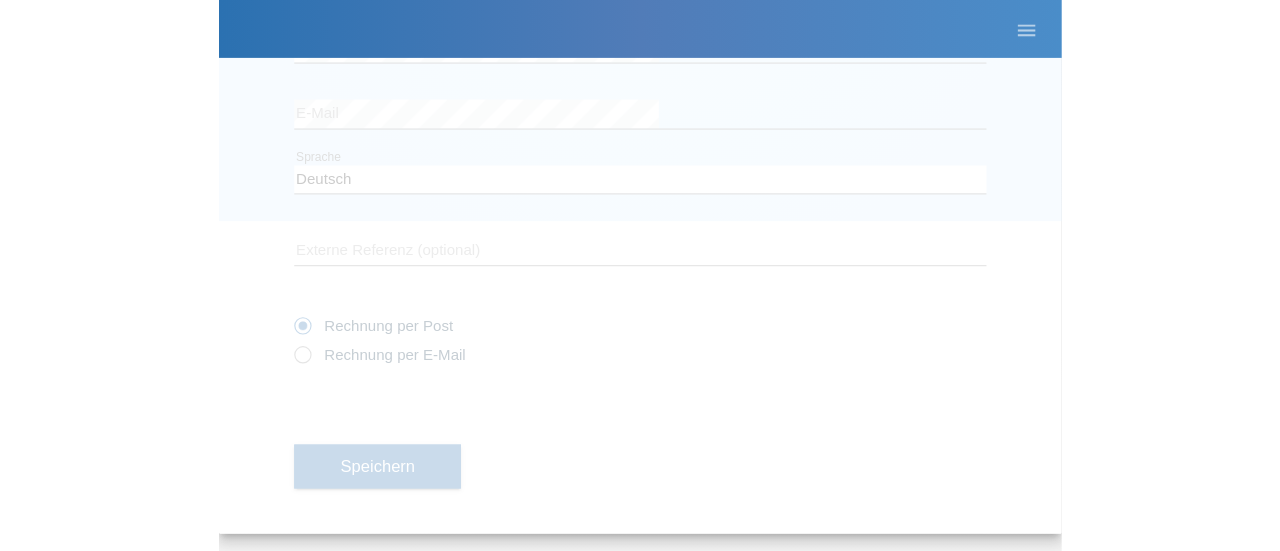 scroll, scrollTop: 283, scrollLeft: 0, axis: vertical 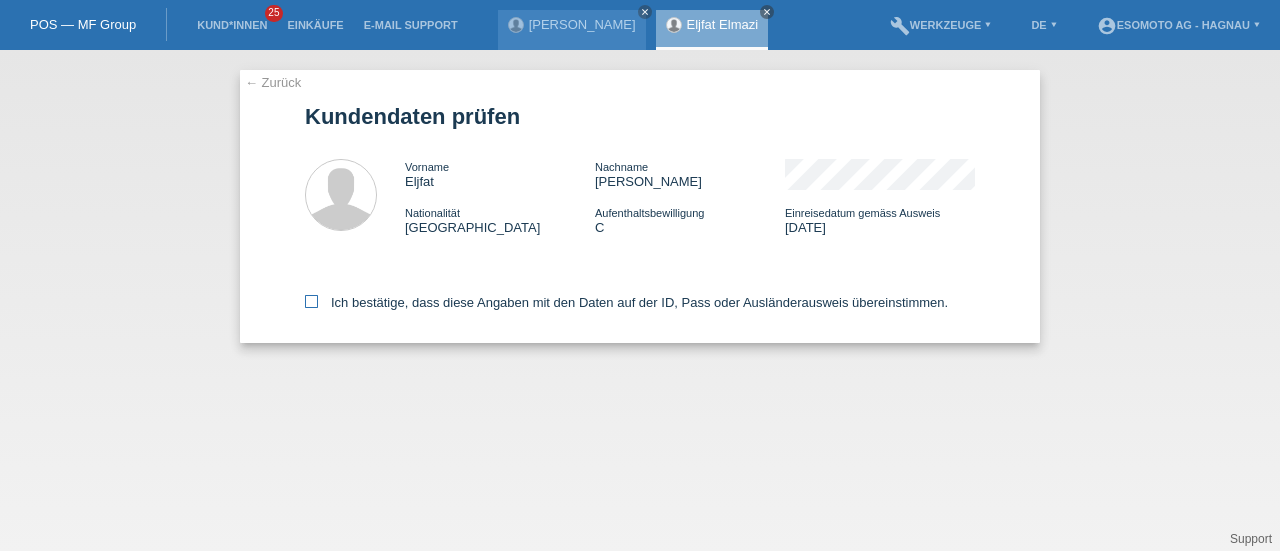 click at bounding box center (311, 301) 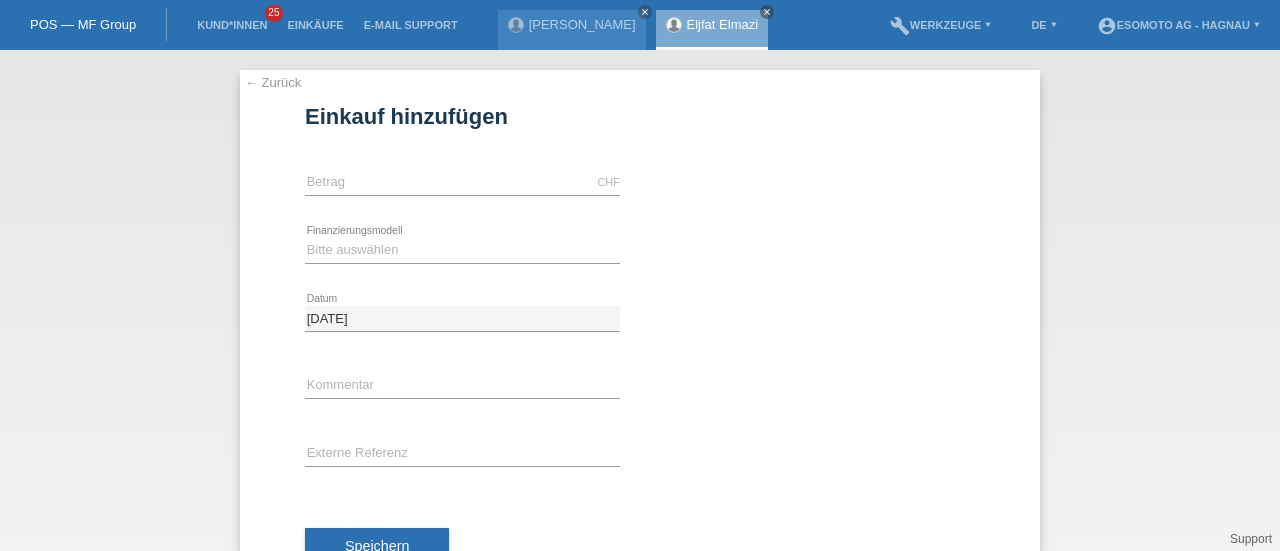 scroll, scrollTop: 0, scrollLeft: 0, axis: both 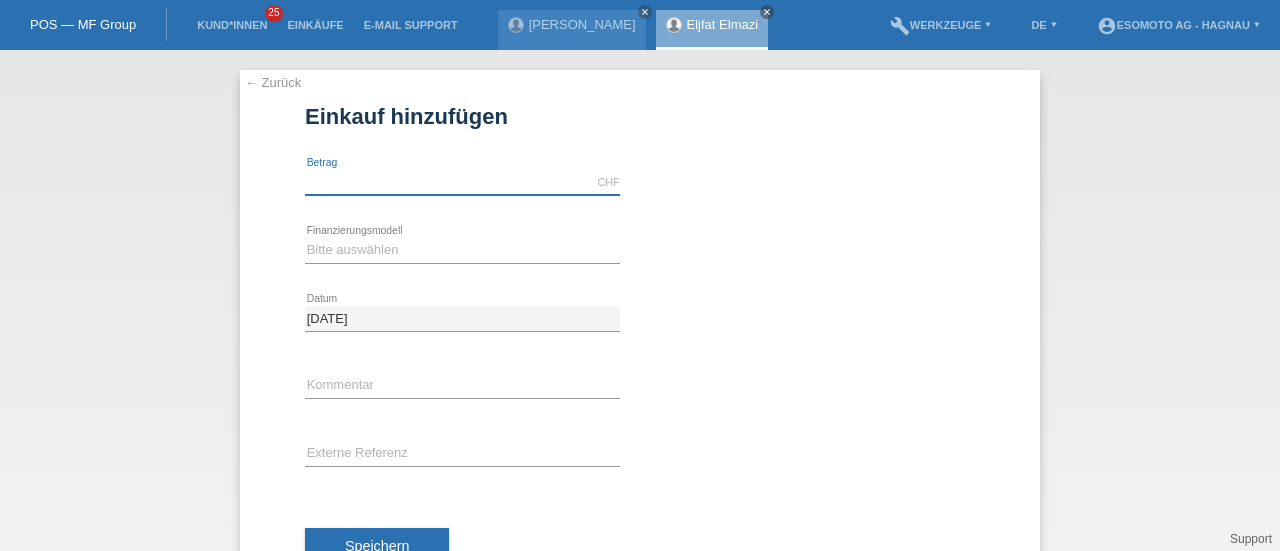 click at bounding box center (462, 182) 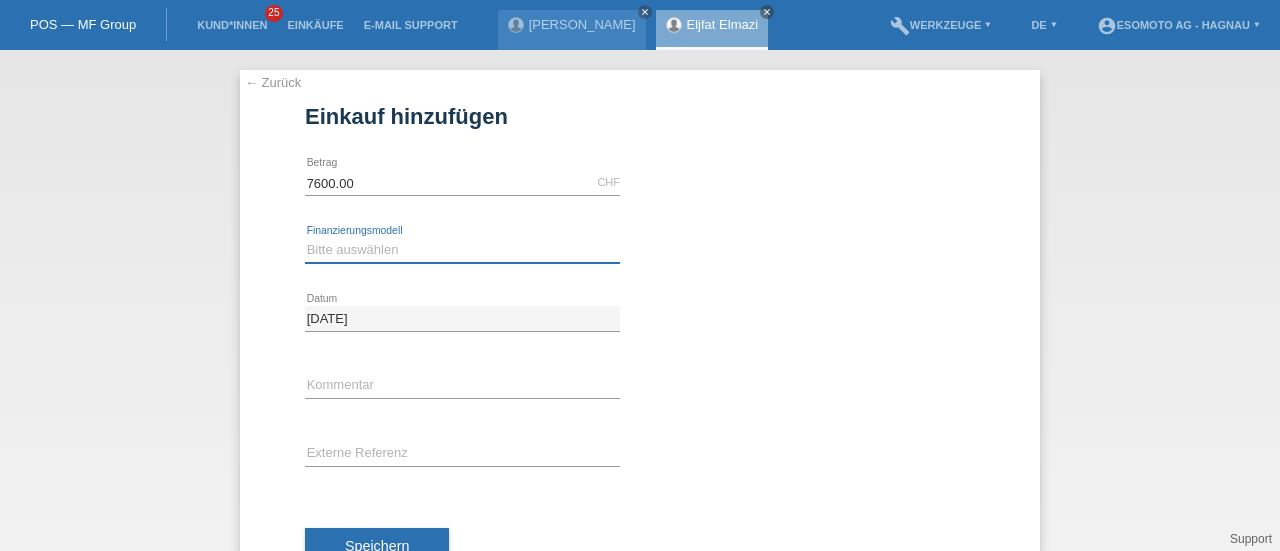 click on "Bitte auswählen
Fixe Raten
Kauf auf Rechnung mit Teilzahlungsoption" at bounding box center [462, 250] 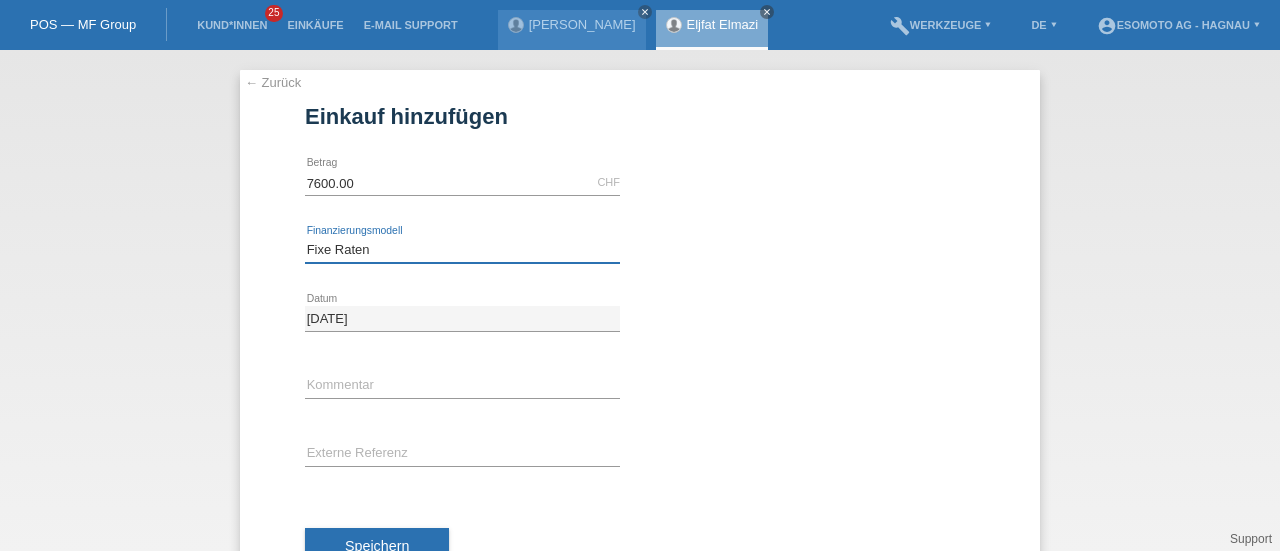 click on "Bitte auswählen
Fixe Raten
Kauf auf Rechnung mit Teilzahlungsoption" at bounding box center (462, 250) 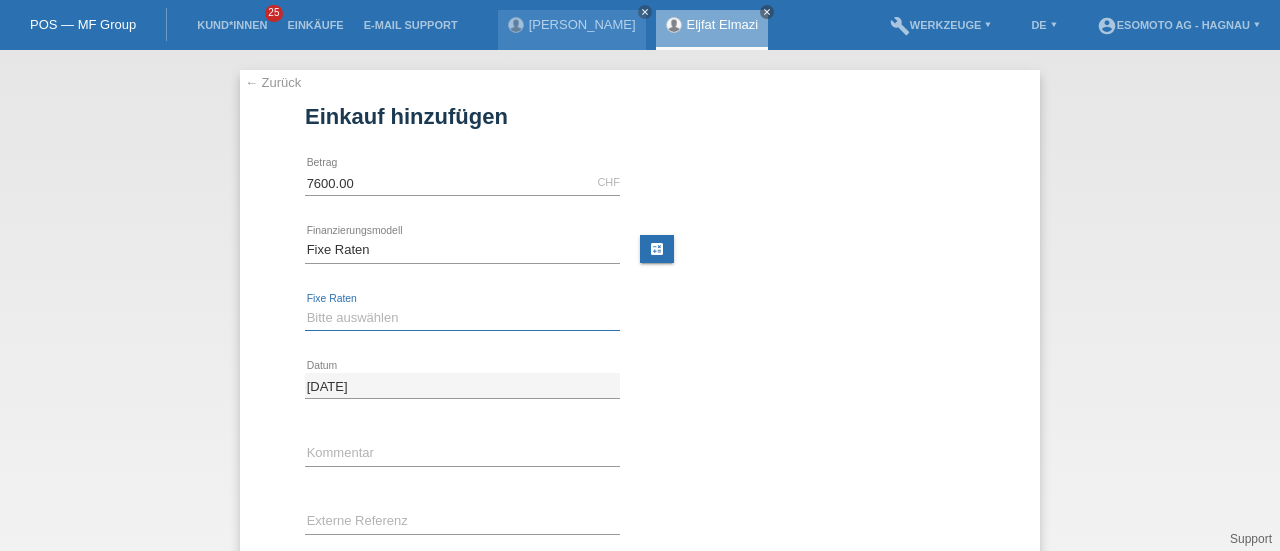 click on "Bitte auswählen
12 Raten
24 Raten
36 Raten
48 Raten" at bounding box center (462, 318) 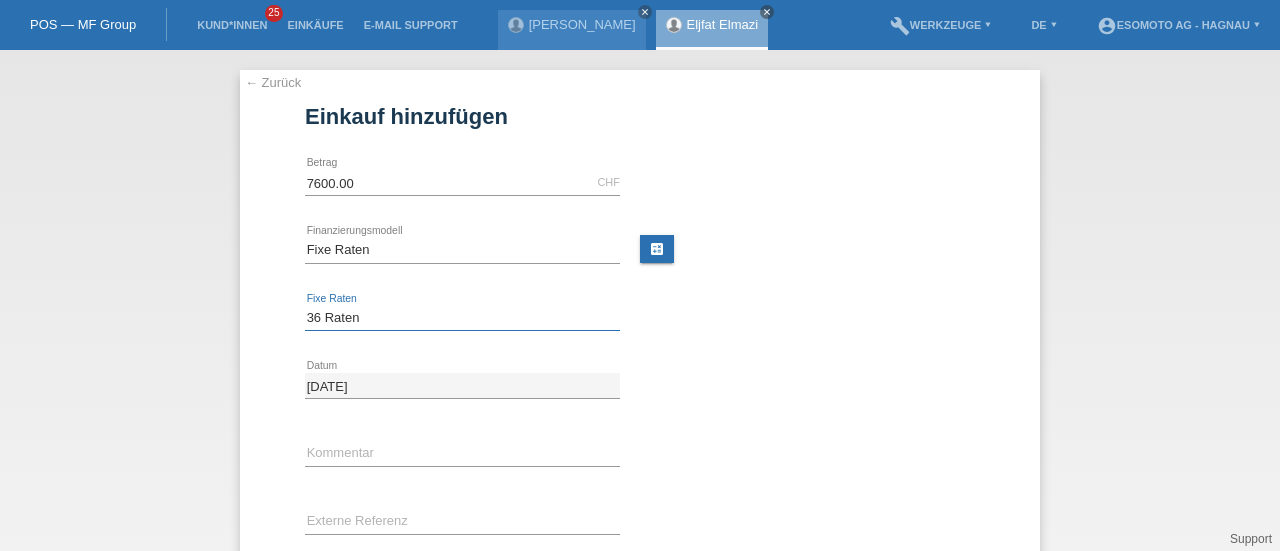 click on "Bitte auswählen
12 Raten
24 Raten
36 Raten
48 Raten" at bounding box center [462, 318] 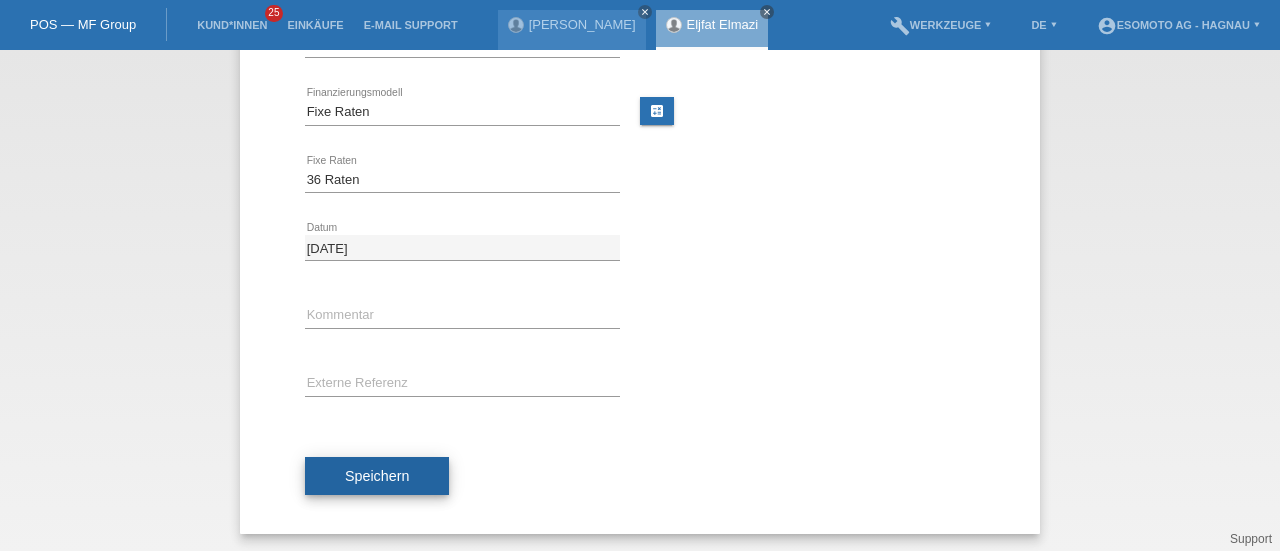 click on "Speichern" at bounding box center [377, 476] 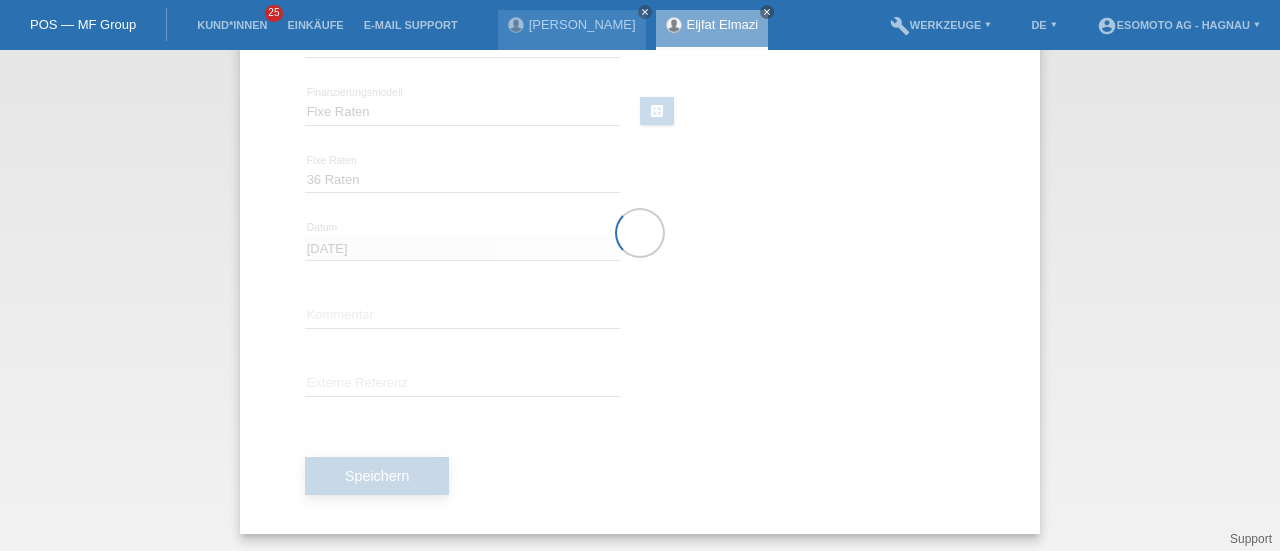 scroll, scrollTop: 0, scrollLeft: 0, axis: both 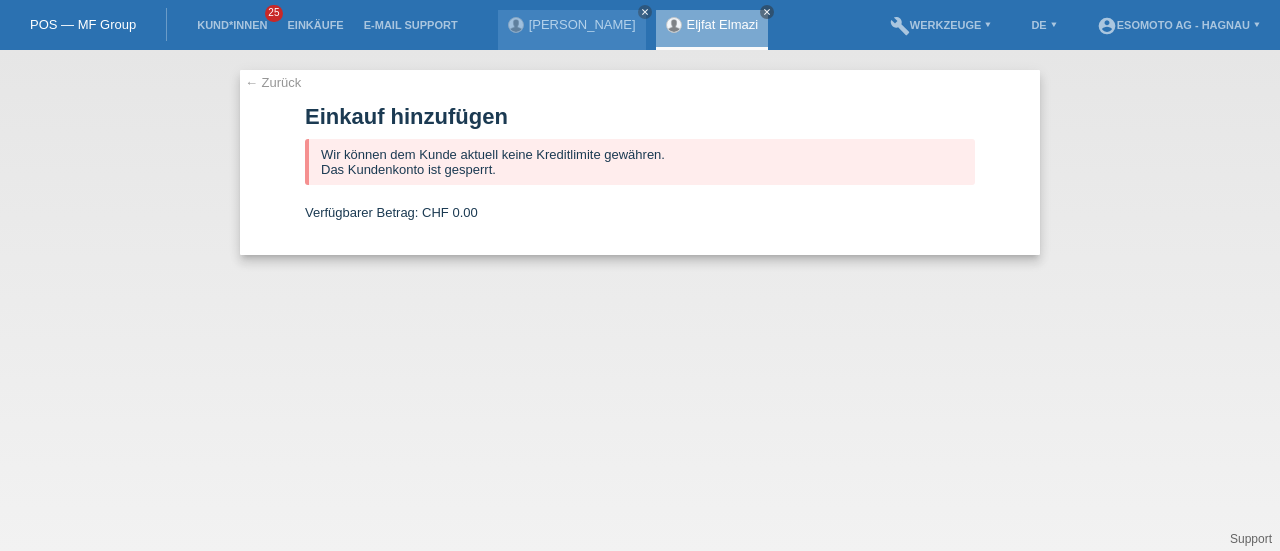 click on "← Zurück" at bounding box center [273, 82] 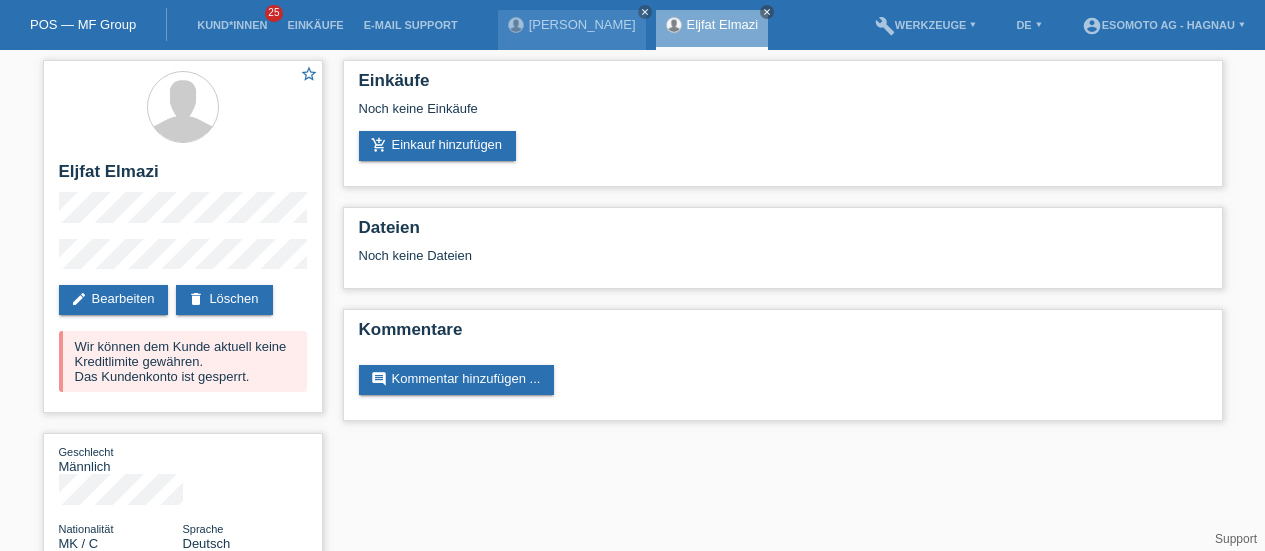 scroll, scrollTop: 0, scrollLeft: 0, axis: both 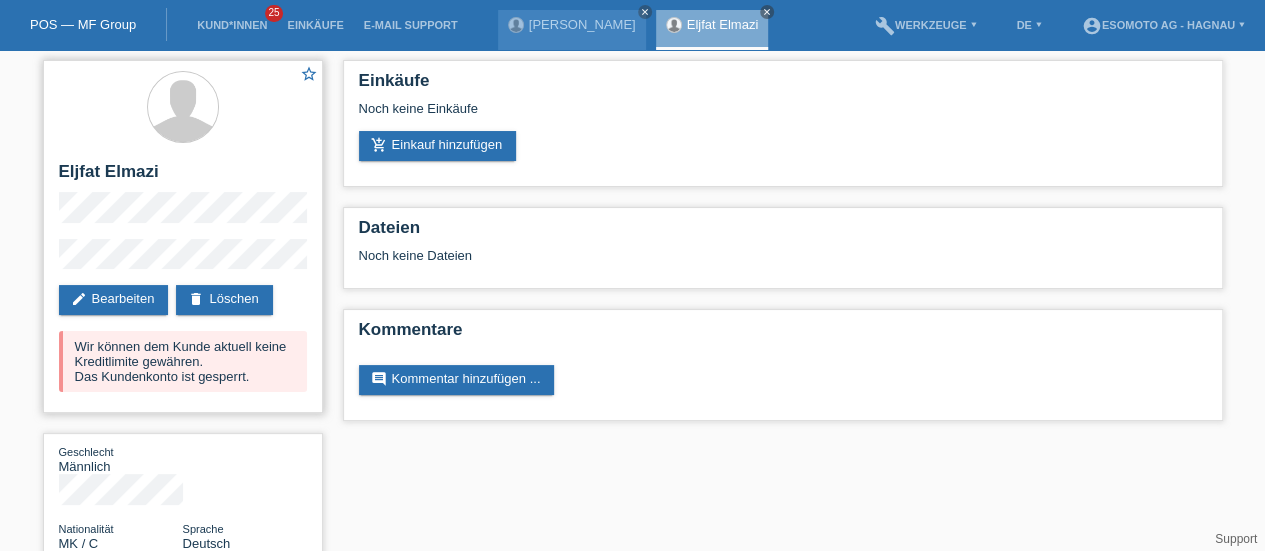 click on "Eljfat Elmazi" at bounding box center [183, 177] 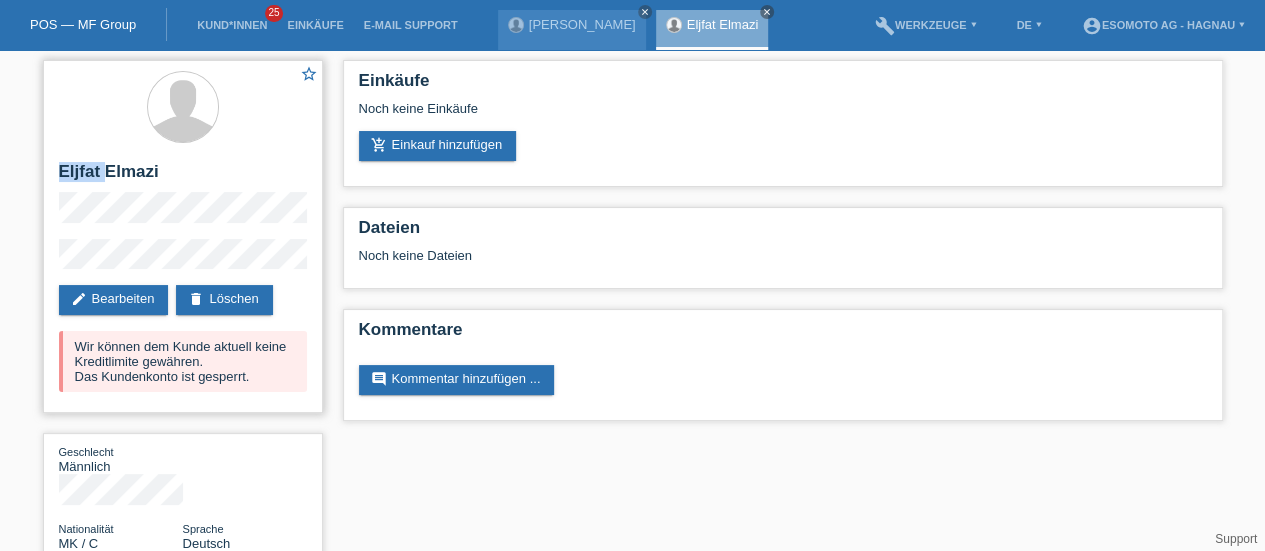 click on "Eljfat Elmazi" at bounding box center [183, 177] 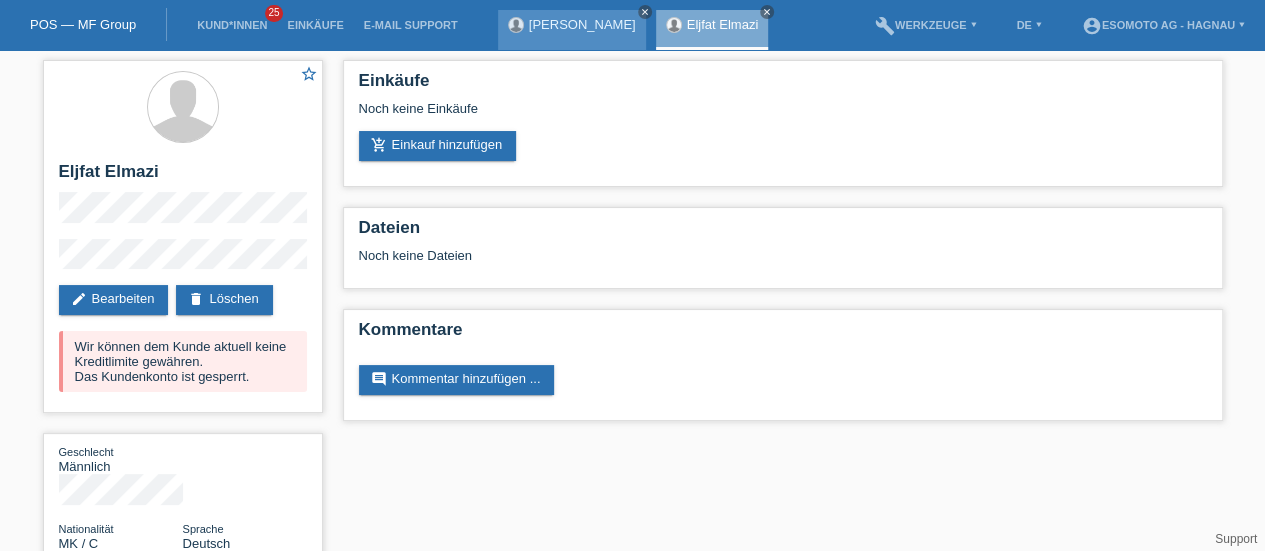 click on "close" at bounding box center (645, 12) 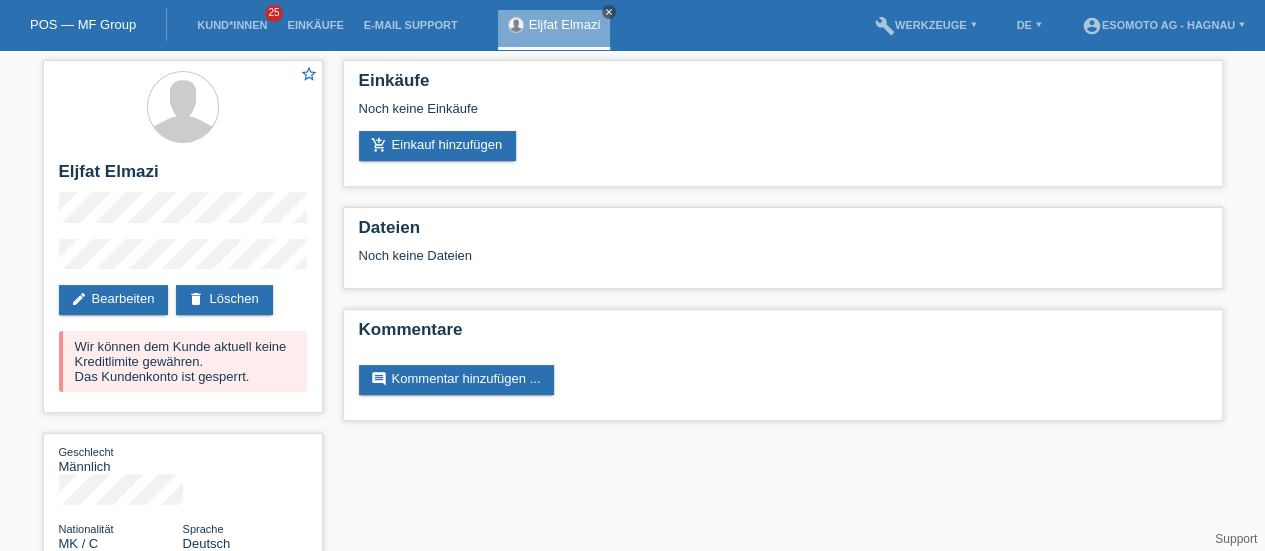 click on "close" at bounding box center [609, 12] 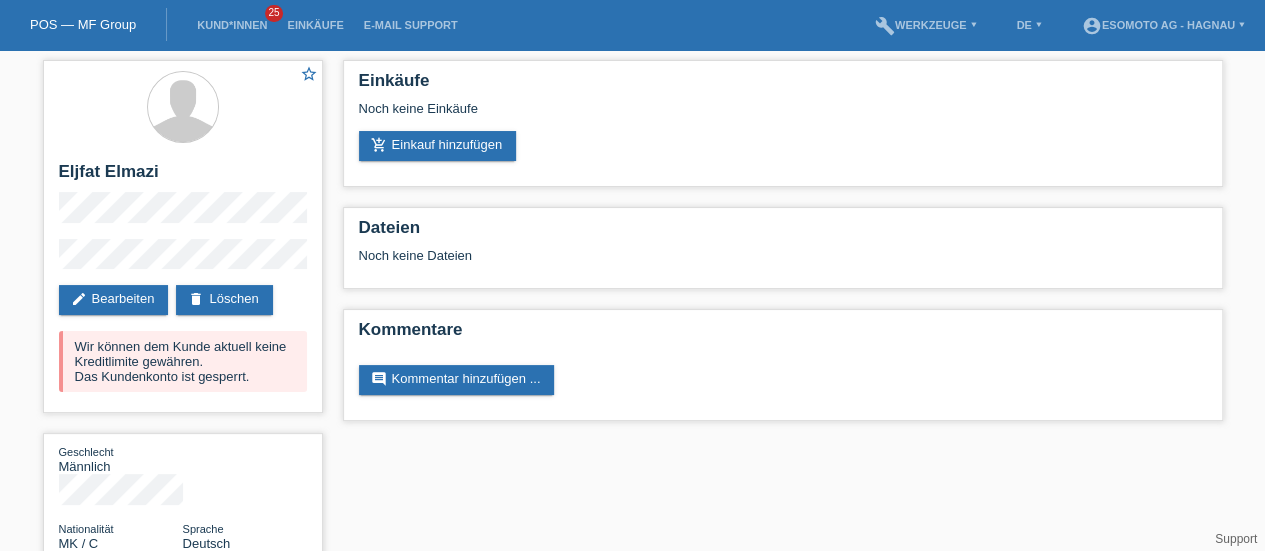 click on "POS — MF Group" at bounding box center (83, 24) 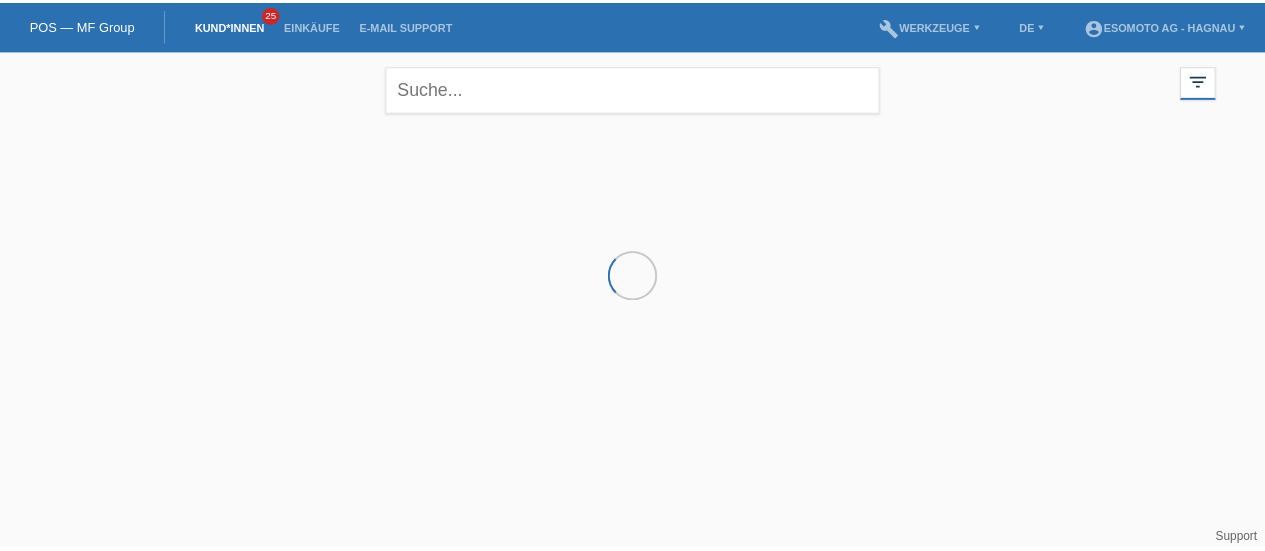 scroll, scrollTop: 0, scrollLeft: 0, axis: both 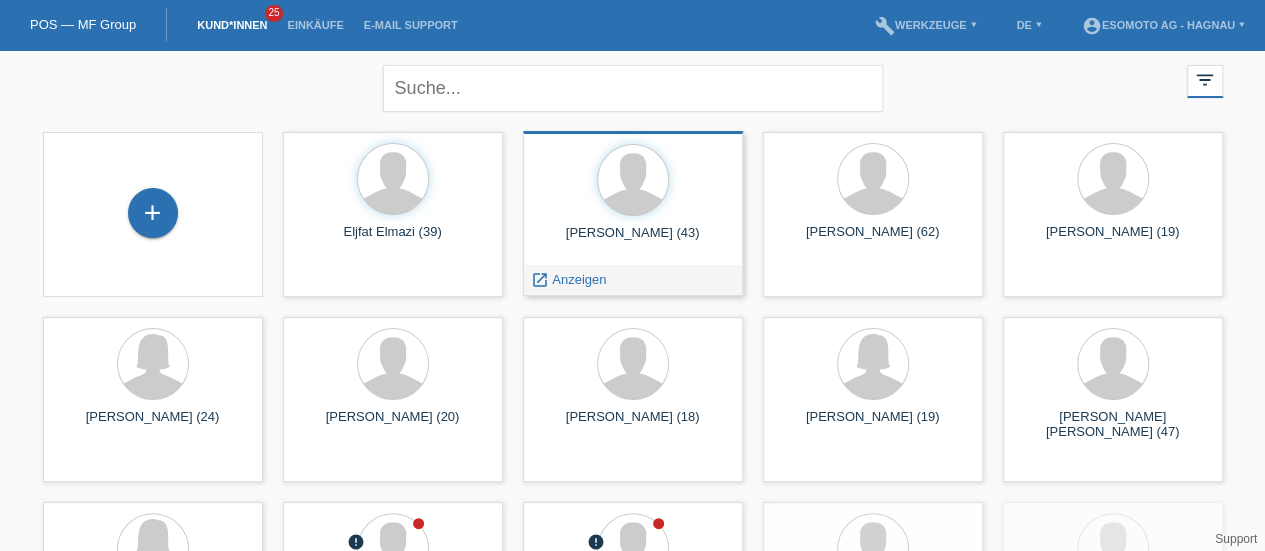 click on "Marc Lutz (43)" at bounding box center [633, 241] 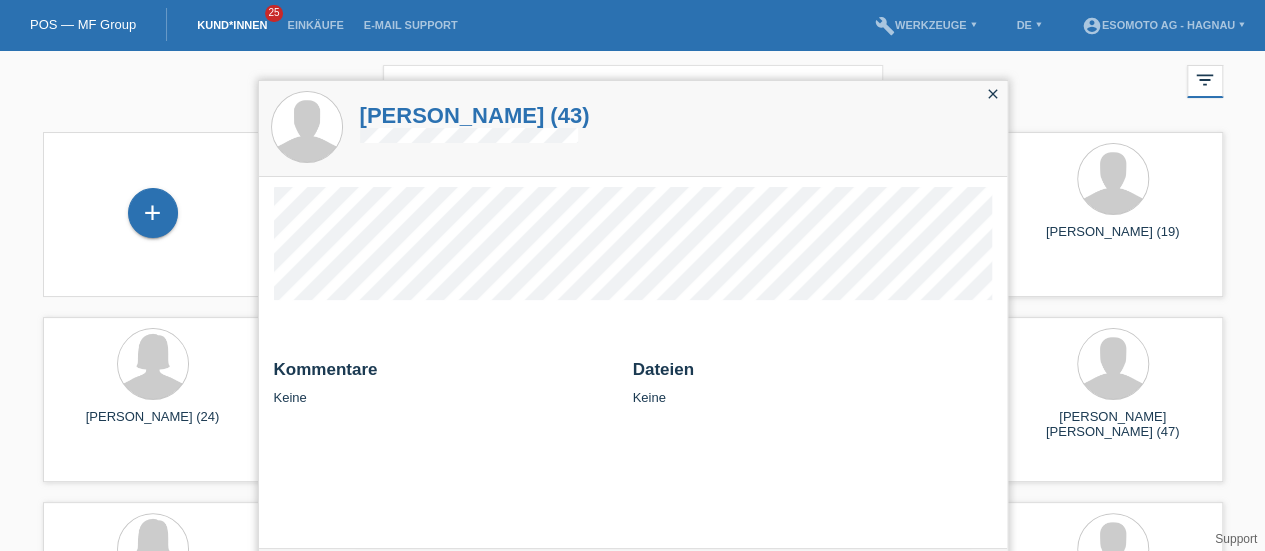 click on "[PERSON_NAME] (43)" at bounding box center [475, 115] 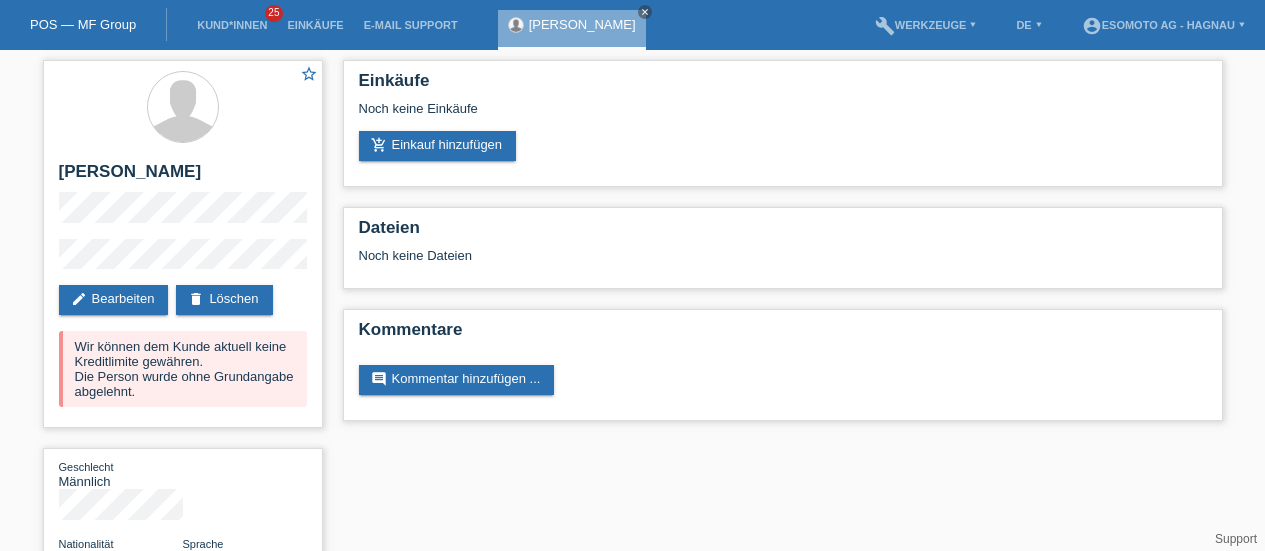 scroll, scrollTop: 0, scrollLeft: 0, axis: both 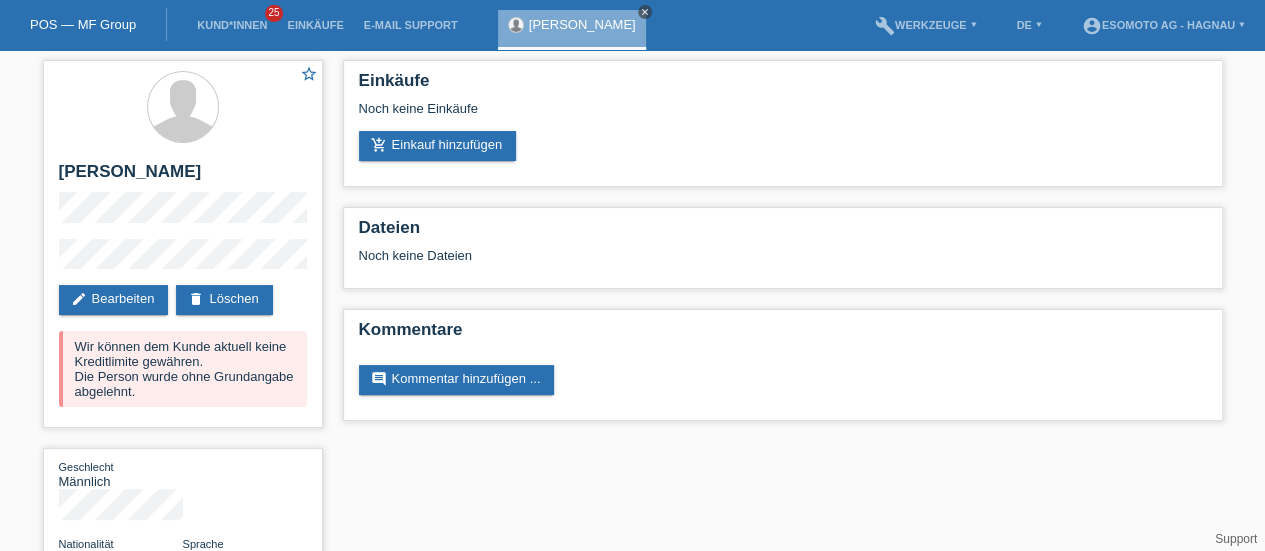 click on "close" at bounding box center [645, 12] 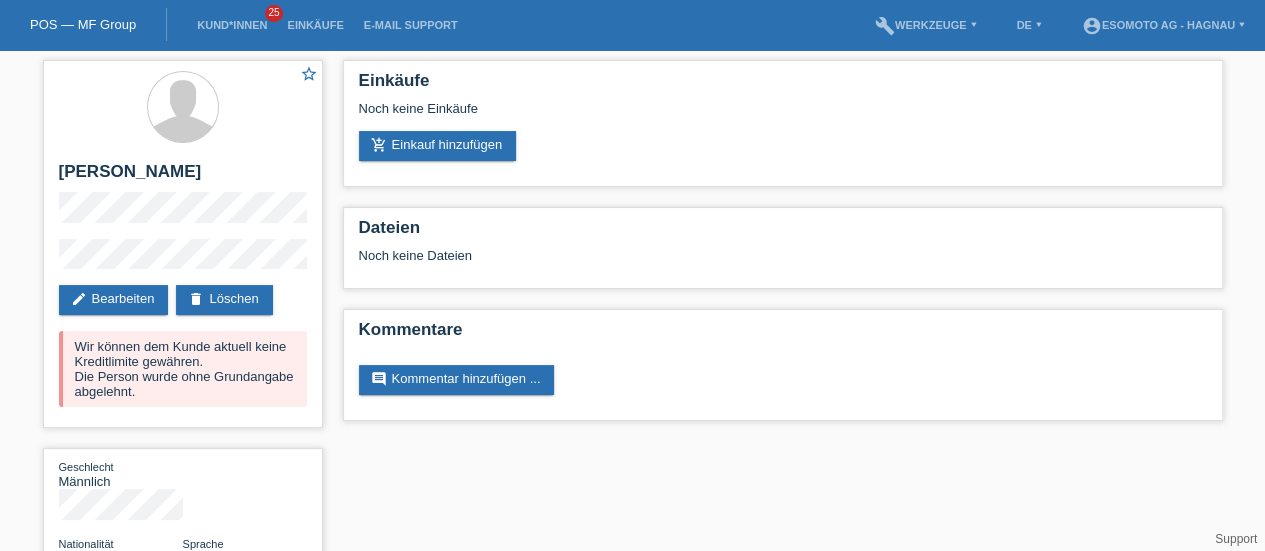 click on "POS — MF Group" at bounding box center (83, 24) 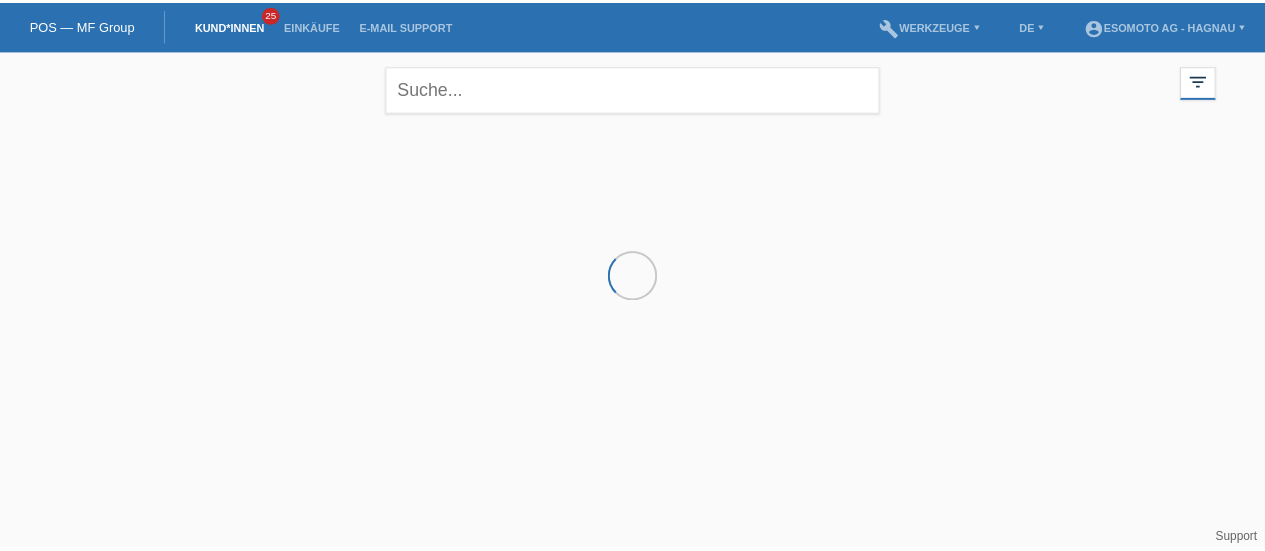 scroll, scrollTop: 0, scrollLeft: 0, axis: both 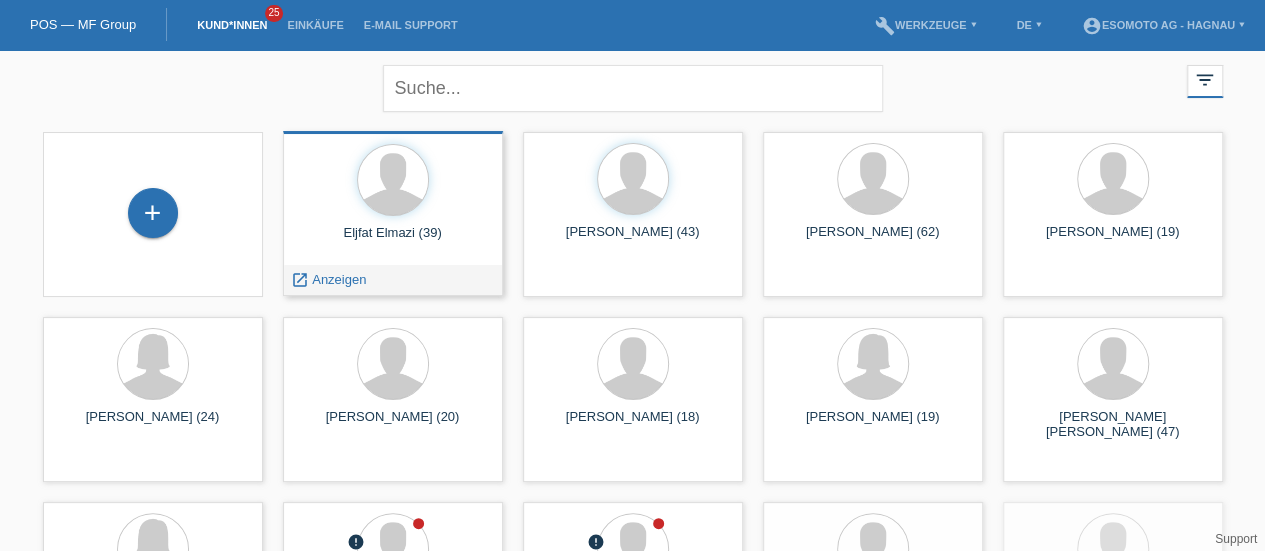 click on "Eljfat Elmazi (39)
launch   Anzeigen" at bounding box center [393, 213] 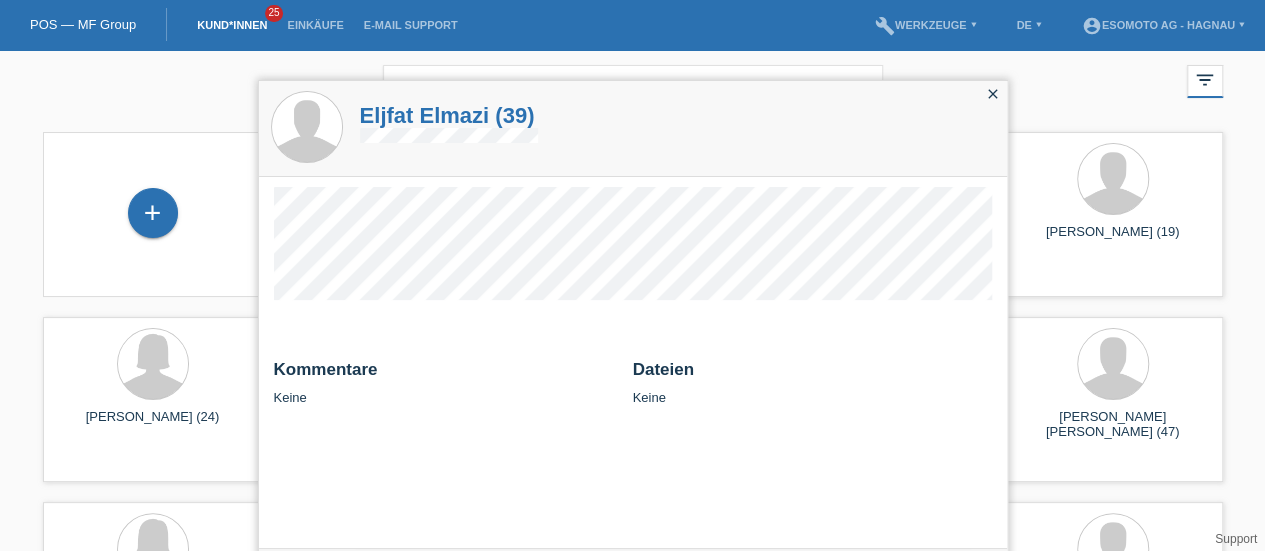 click on "Eljfat Elmazi (39)" at bounding box center [449, 115] 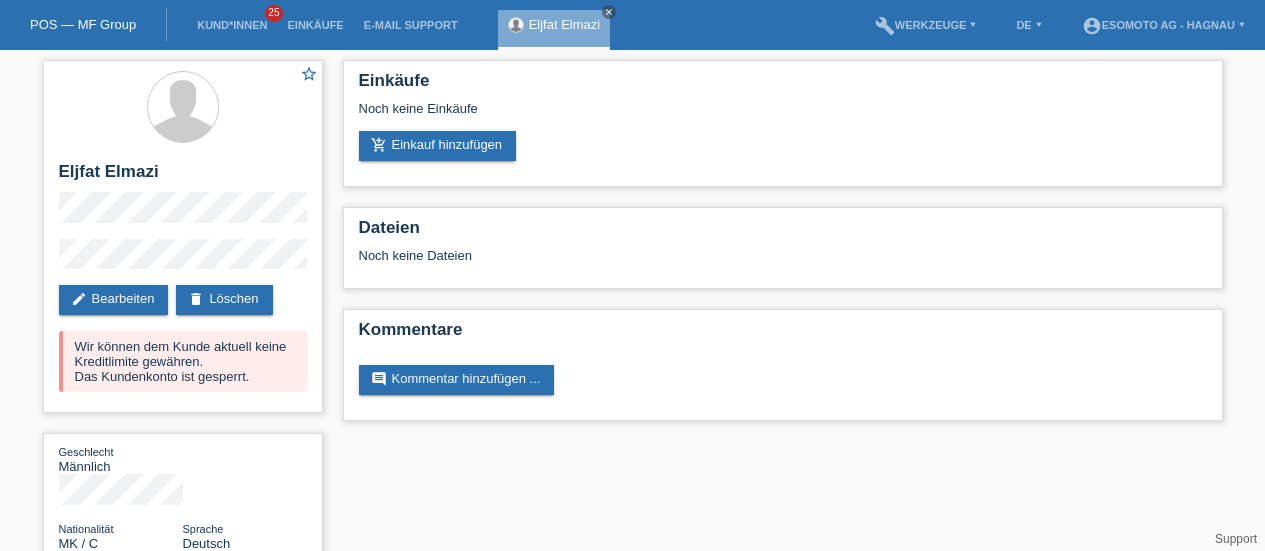 scroll, scrollTop: 0, scrollLeft: 0, axis: both 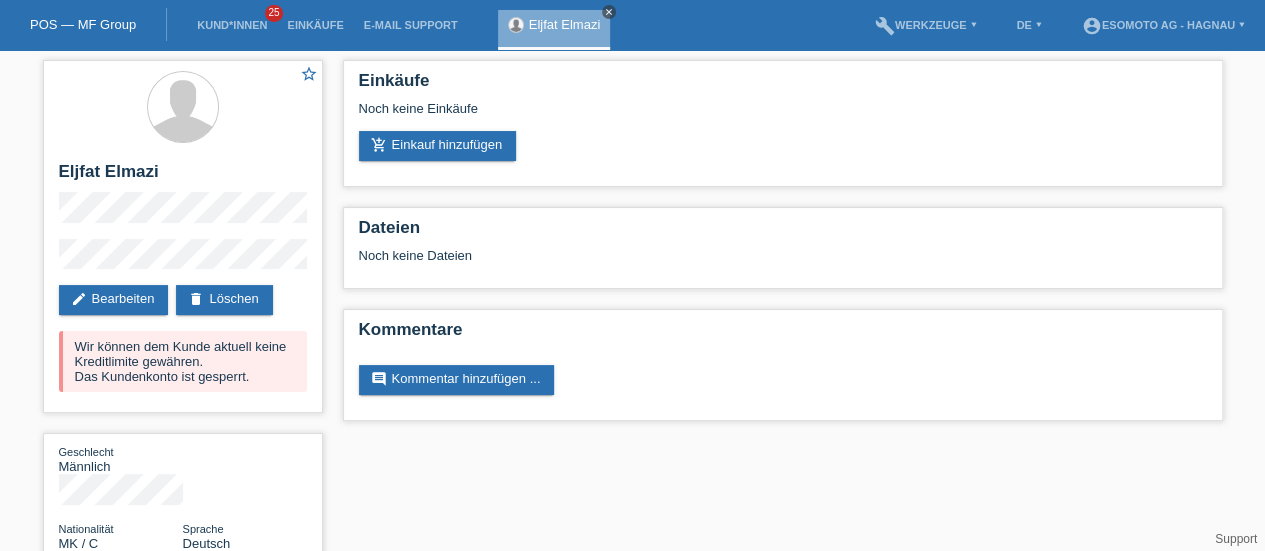 click on "close" at bounding box center (609, 12) 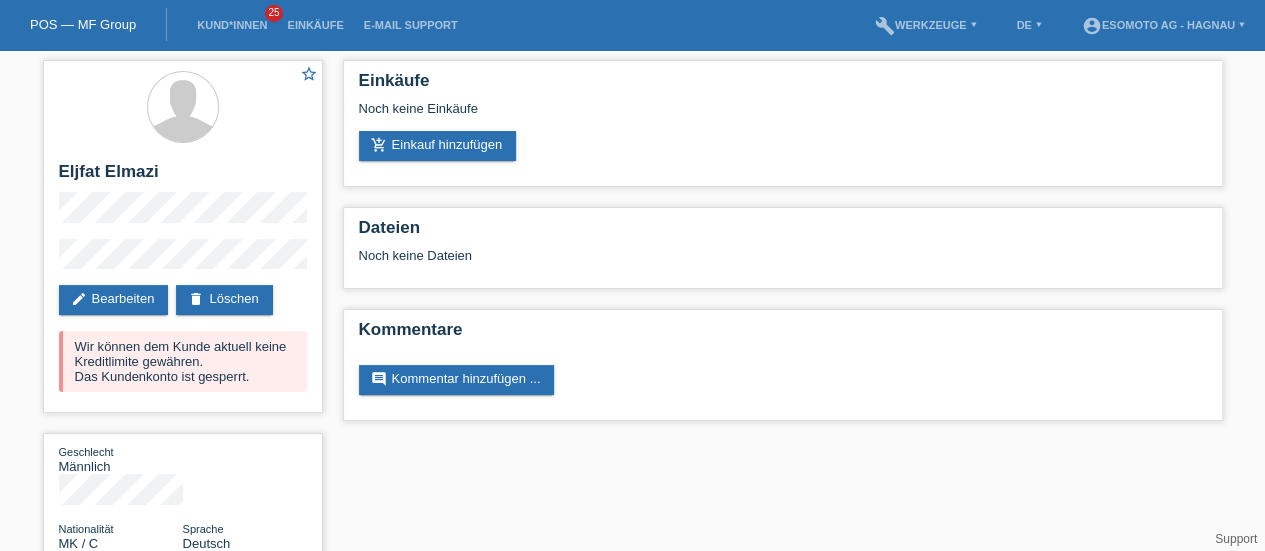 click on "POS — MF Group" at bounding box center [83, 24] 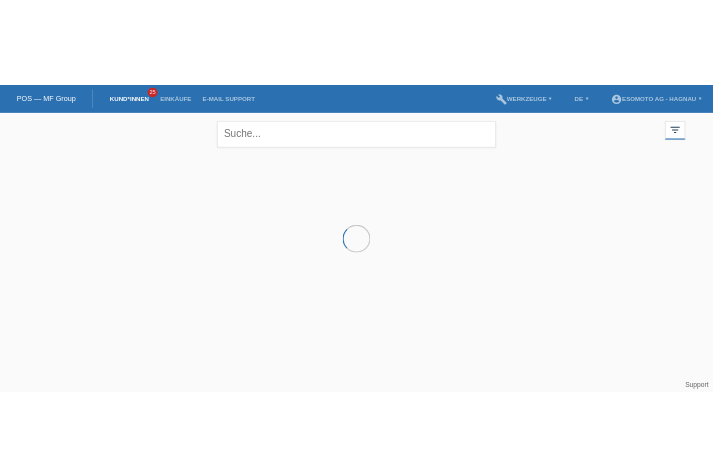scroll, scrollTop: 0, scrollLeft: 0, axis: both 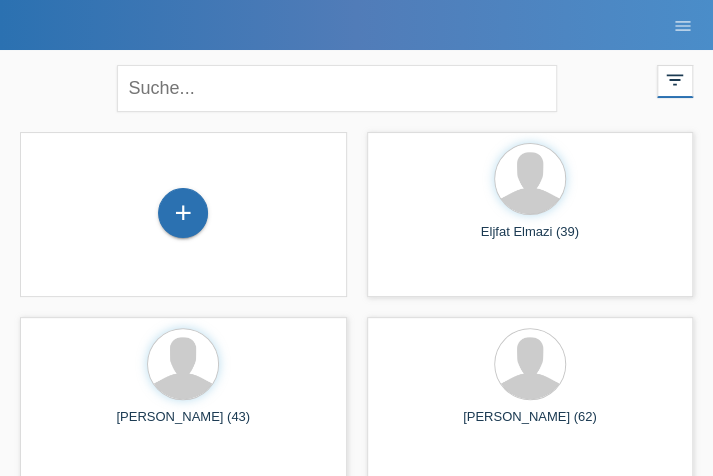 click on "+
Eljfat Elmazi (39)
launch   Anzeigen" at bounding box center [356, 46464] 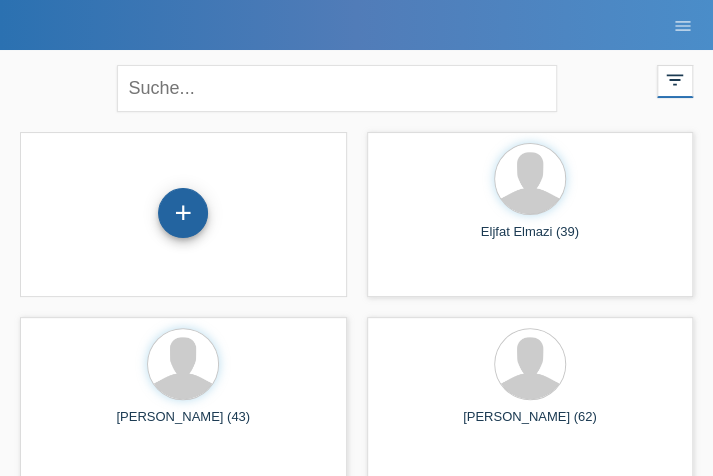 click on "+" at bounding box center [183, 213] 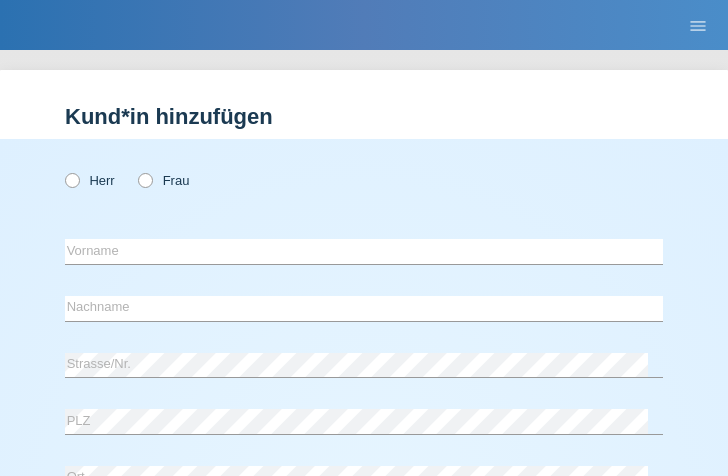 scroll, scrollTop: 0, scrollLeft: 0, axis: both 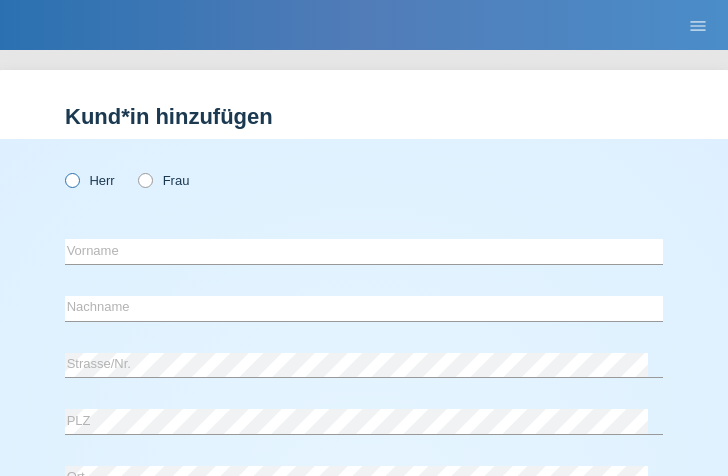 click at bounding box center [62, 170] 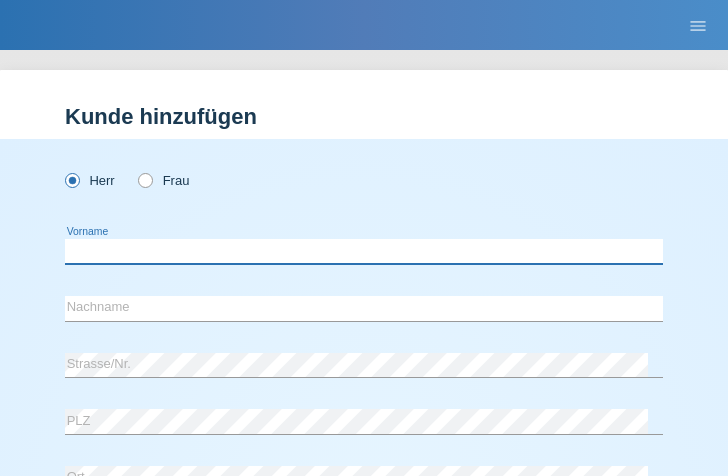 click at bounding box center (364, 251) 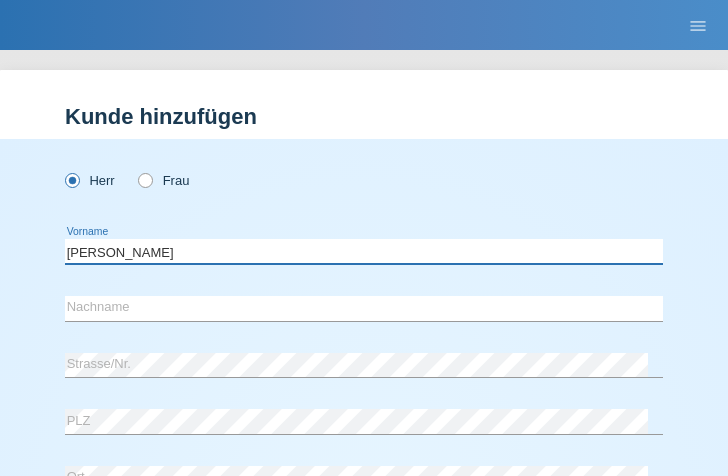 type on "[PERSON_NAME]" 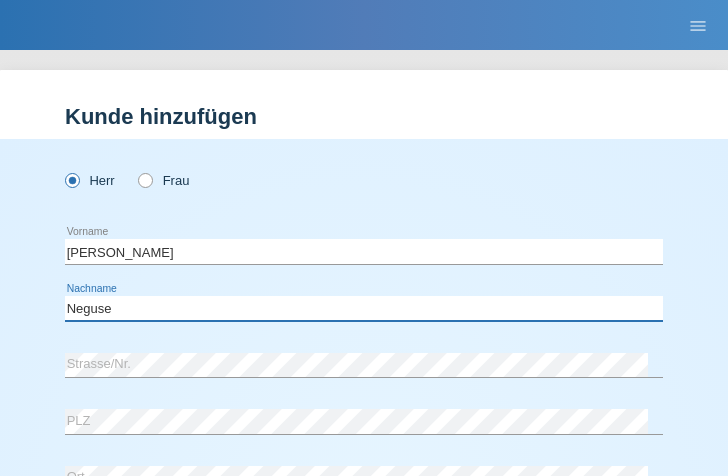 type on "Neguse" 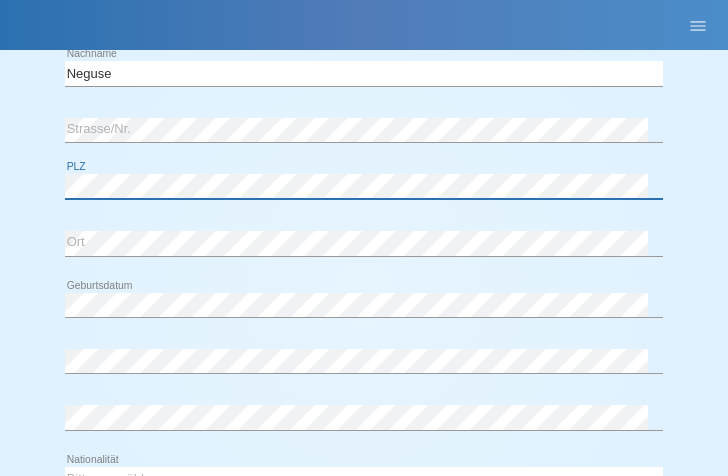 scroll, scrollTop: 236, scrollLeft: 0, axis: vertical 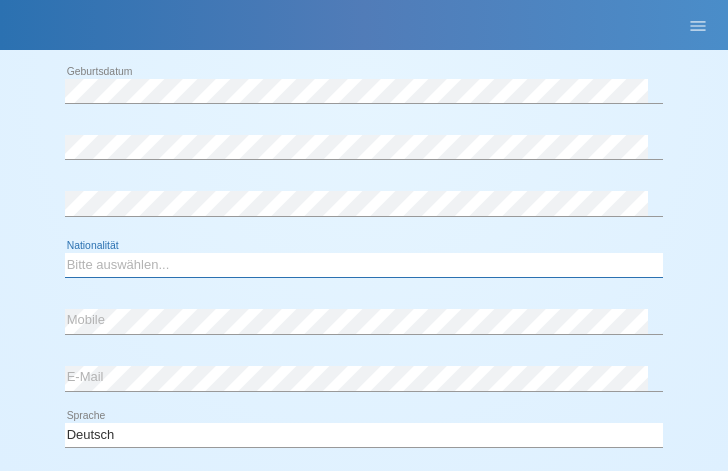 click on "Bitte auswählen...
Schweiz
Deutschland
Liechtenstein
Österreich
------------
Afghanistan
Ägypten
Åland
Albanien
Algerien" at bounding box center (364, 265) 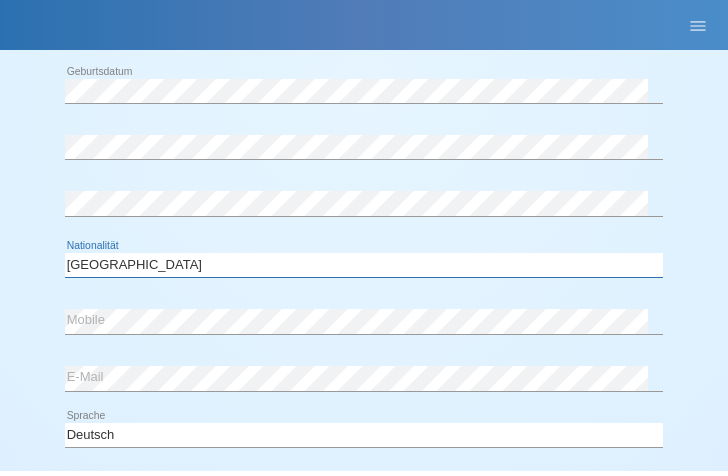 click on "Bitte auswählen...
Schweiz
Deutschland
Liechtenstein
Österreich
------------
Afghanistan
Ägypten
Åland
Albanien
Algerien" at bounding box center [364, 265] 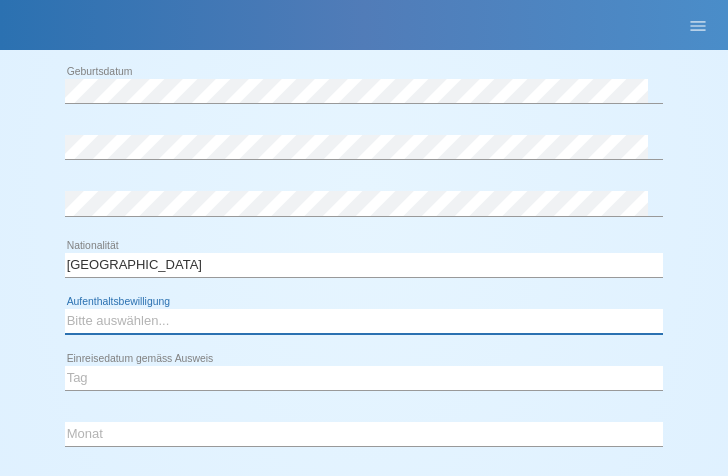 click on "Bitte auswählen...
C
B
B - Flüchtlingsstatus
Andere" at bounding box center [364, 321] 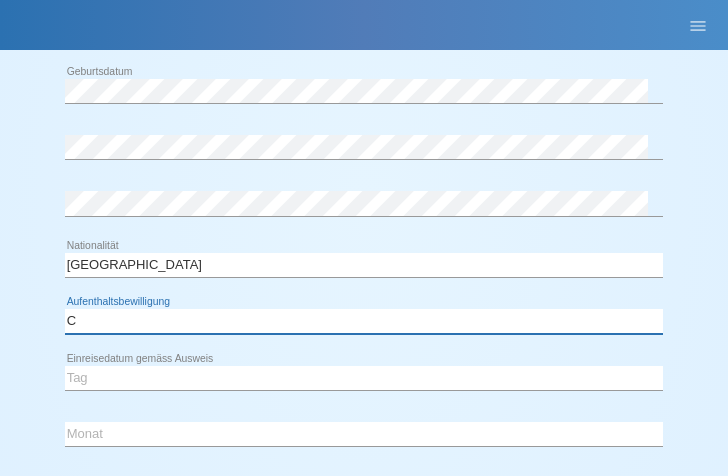 click on "Bitte auswählen...
C
B
B - Flüchtlingsstatus
Andere" at bounding box center (364, 321) 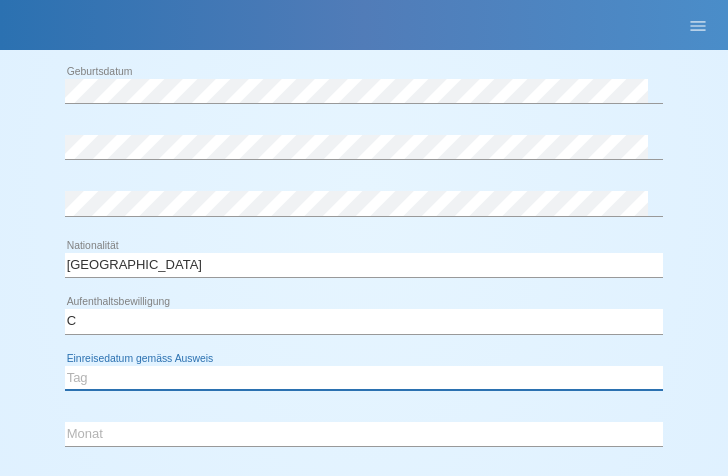 click on "Tag
01
02
03
04
05
06
07
08
09
10 11" at bounding box center [364, 378] 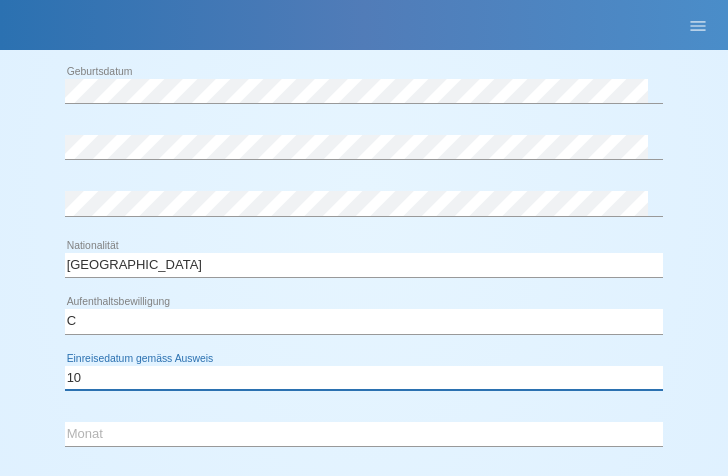 click on "Tag
01
02
03
04
05
06
07
08
09
10 11" at bounding box center [364, 378] 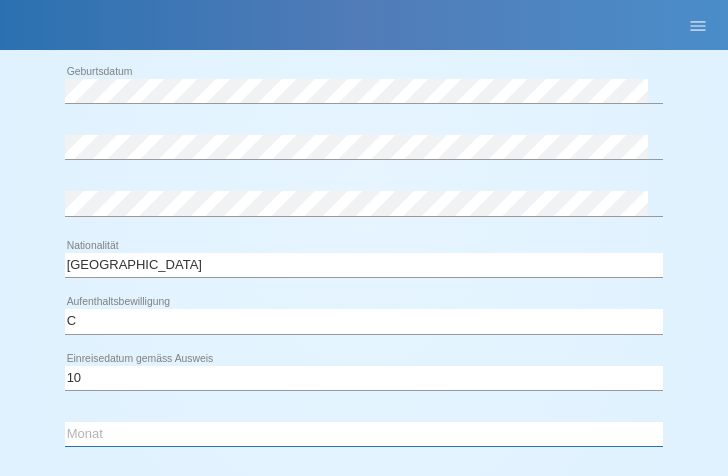 click on "Monat
01
02
03
04
05
06
07
08
09
10 11" at bounding box center (364, 434) 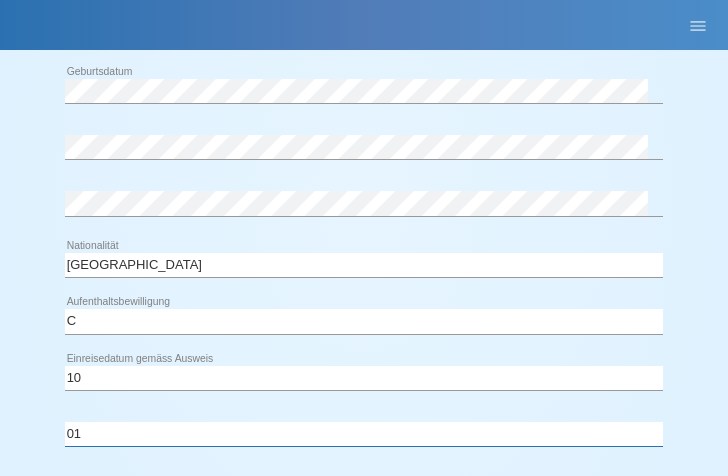 click on "Monat
01
02
03
04
05
06
07
08
09
10 11" at bounding box center (364, 434) 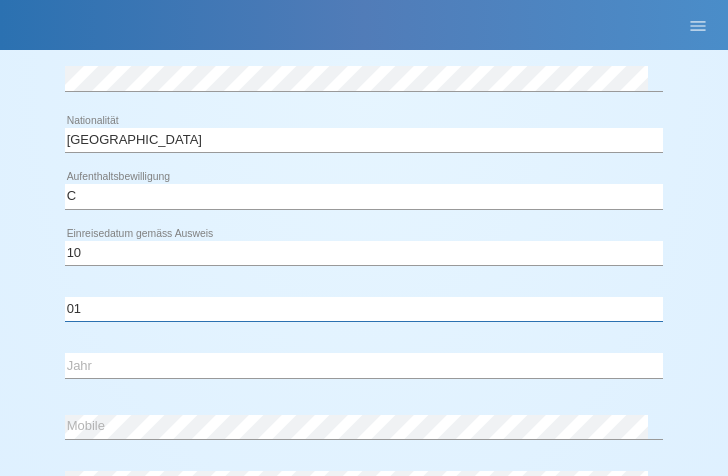 scroll, scrollTop: 582, scrollLeft: 0, axis: vertical 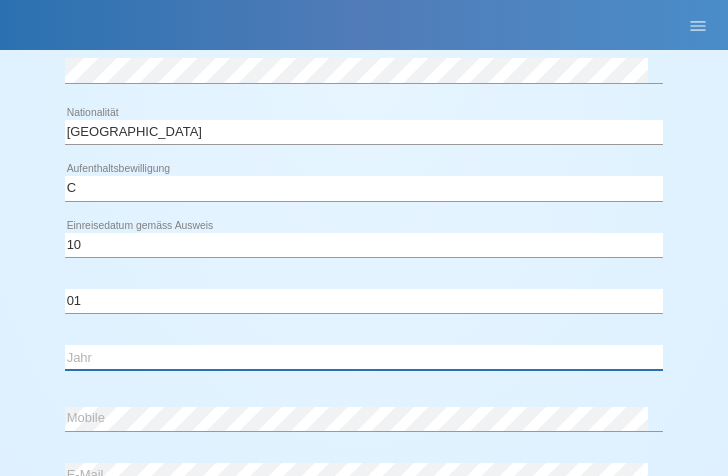 click on "Jahr
2025
2024
2023
2022
2021
2020
2019
2018
2017 2016 2015 2014 2013 2012 2011 2010 2009 2008 2007 2006 2005 2004 2003 2002 2001" at bounding box center [364, 357] 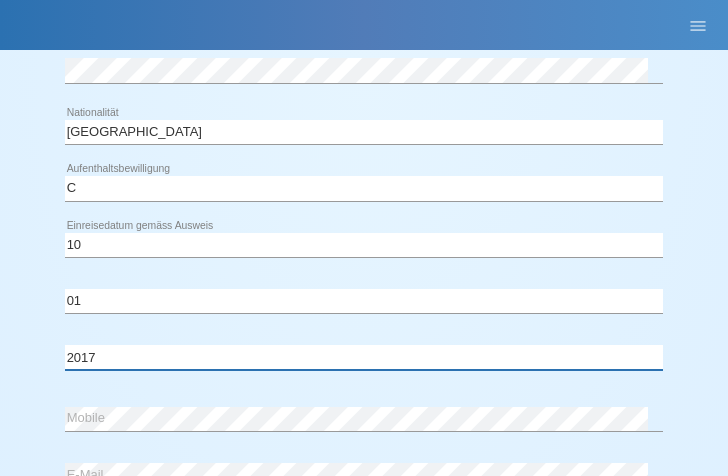 click on "Jahr
2025
2024
2023
2022
2021
2020
2019
2018
2017 2016 2015 2014 2013 2012 2011 2010 2009 2008 2007 2006 2005 2004 2003 2002 2001" at bounding box center (364, 357) 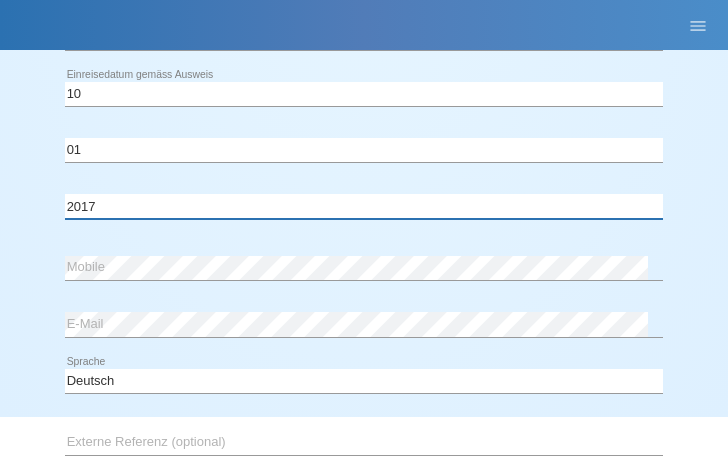 scroll, scrollTop: 734, scrollLeft: 0, axis: vertical 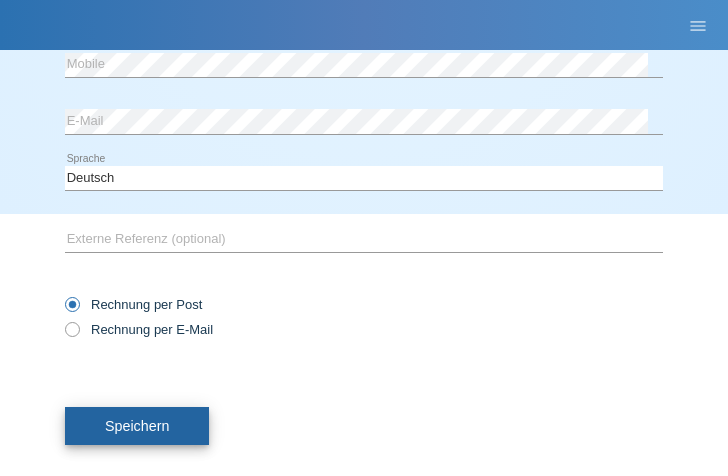 click on "Speichern" at bounding box center (137, 426) 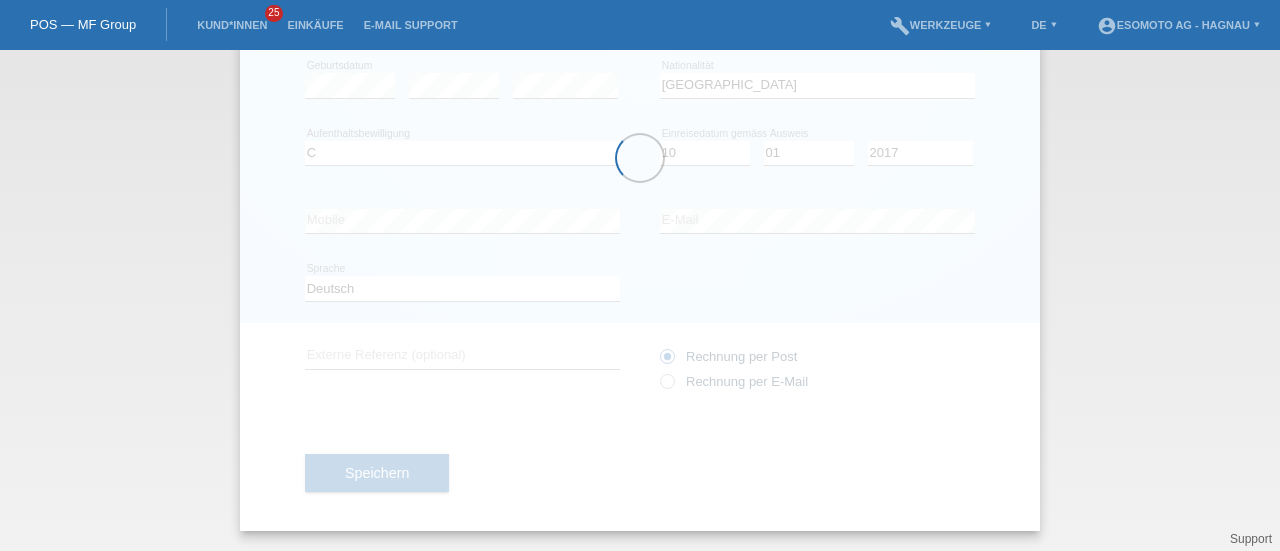 scroll, scrollTop: 283, scrollLeft: 0, axis: vertical 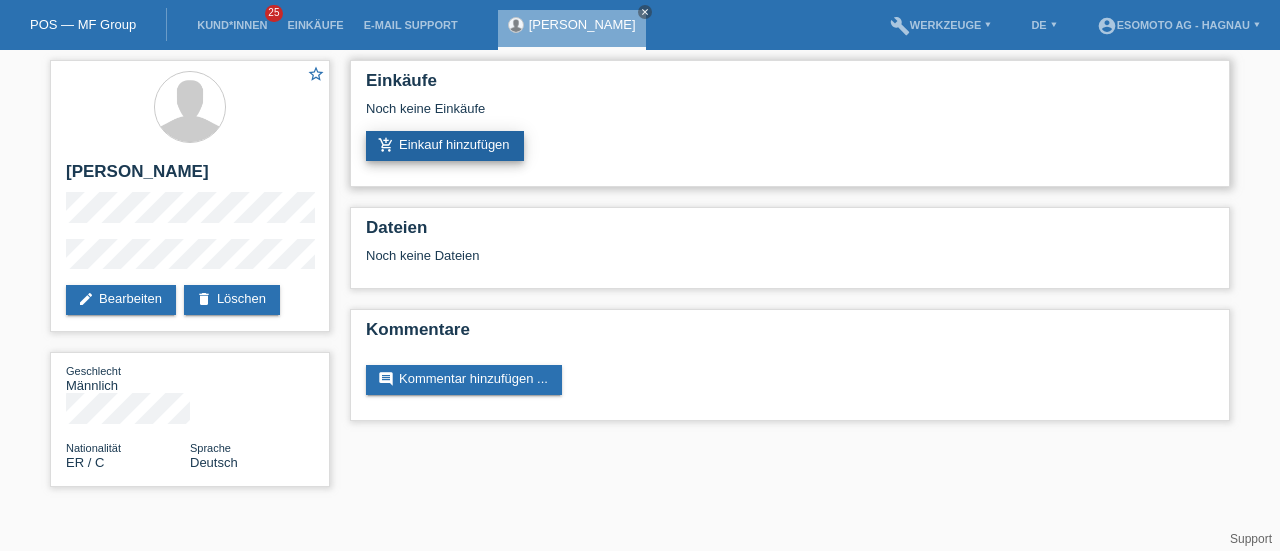 click on "add_shopping_cart  Einkauf hinzufügen" at bounding box center [445, 146] 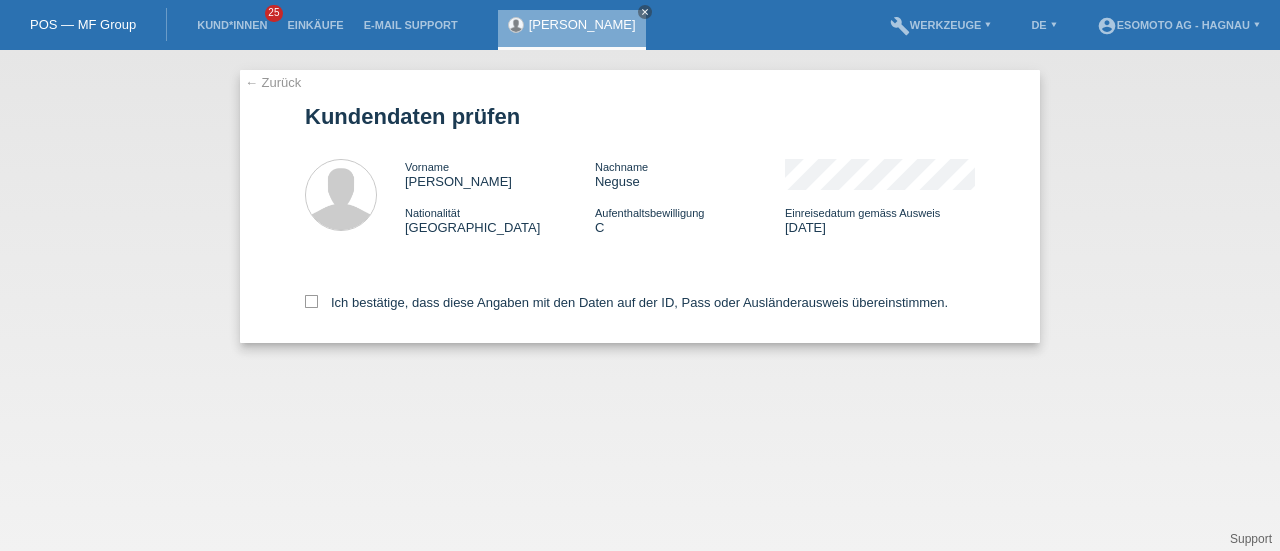 scroll, scrollTop: 0, scrollLeft: 0, axis: both 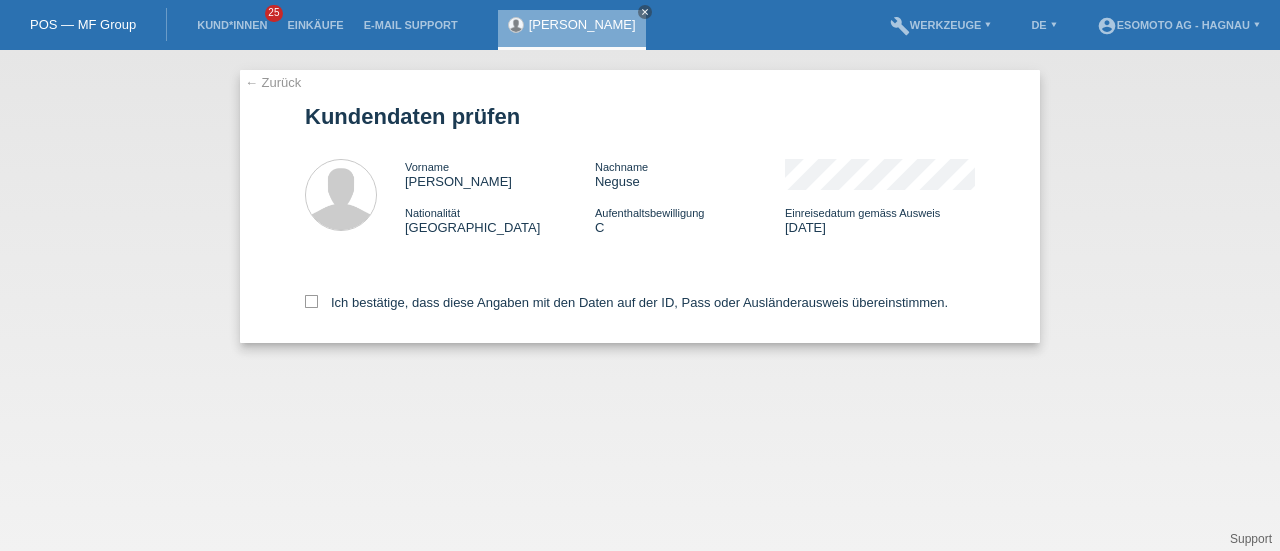 click on "Ich bestätige, dass diese Angaben mit den Daten auf der ID, Pass oder Ausländerausweis übereinstimmen." at bounding box center (640, 299) 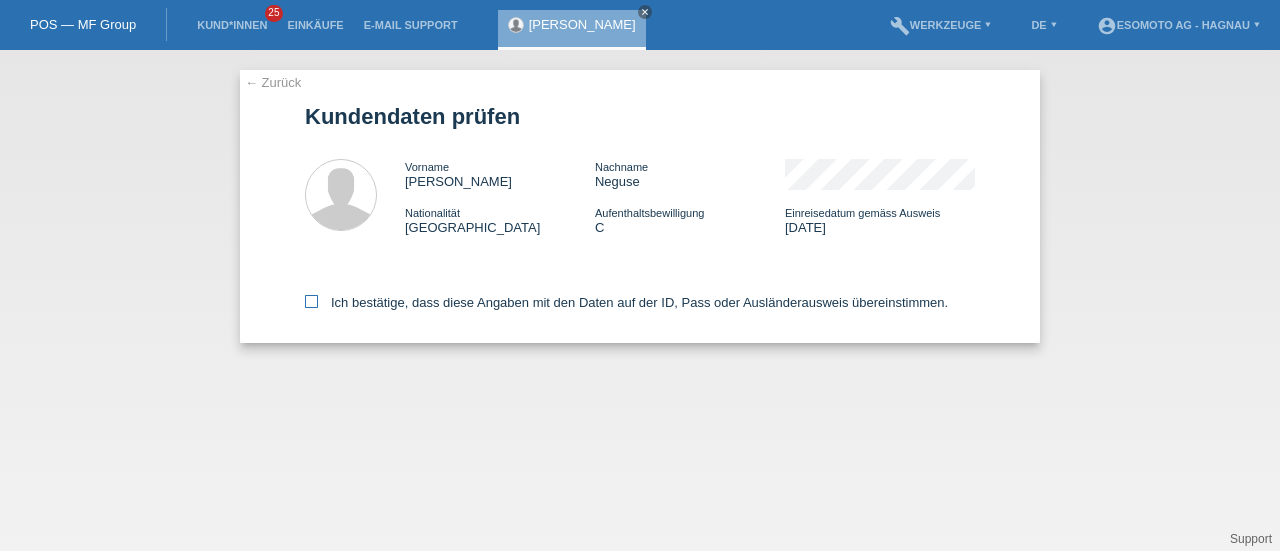 click at bounding box center (311, 301) 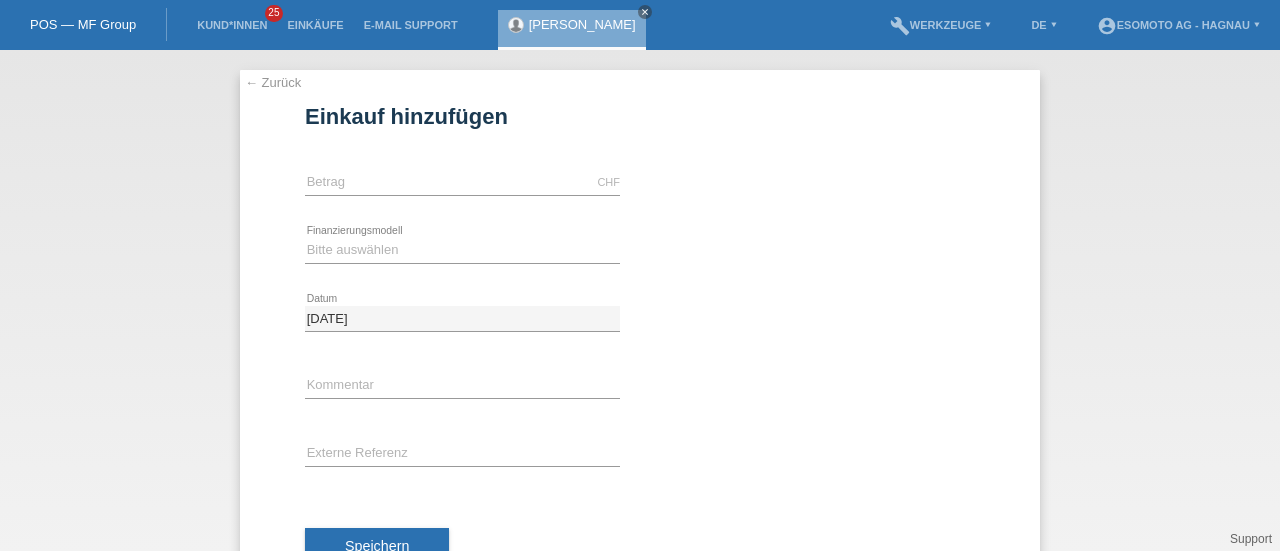 scroll, scrollTop: 0, scrollLeft: 0, axis: both 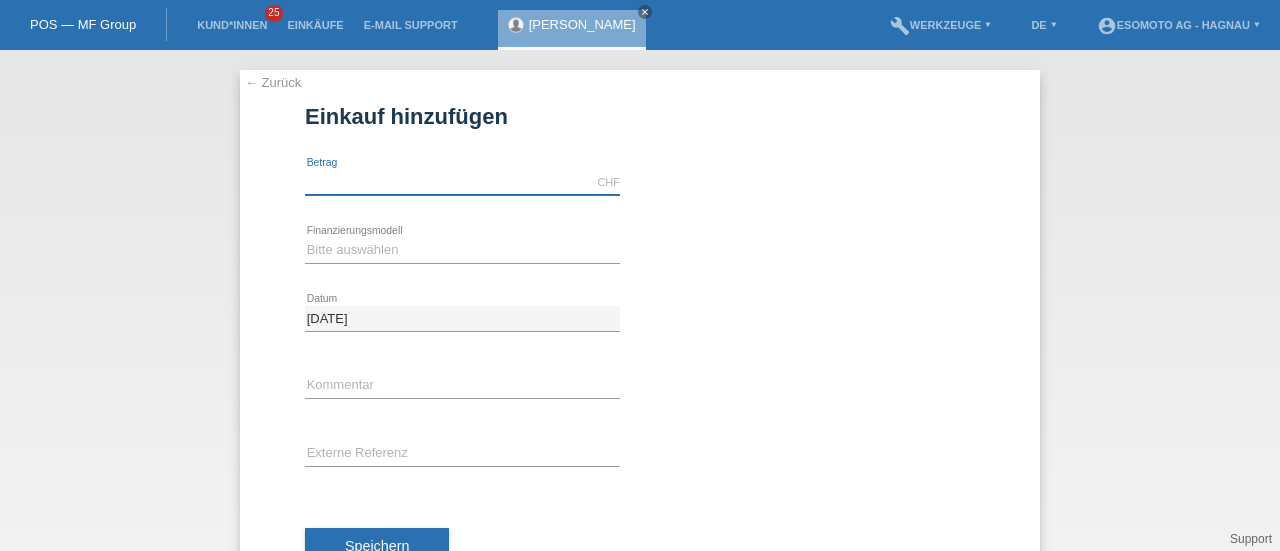 click at bounding box center (462, 182) 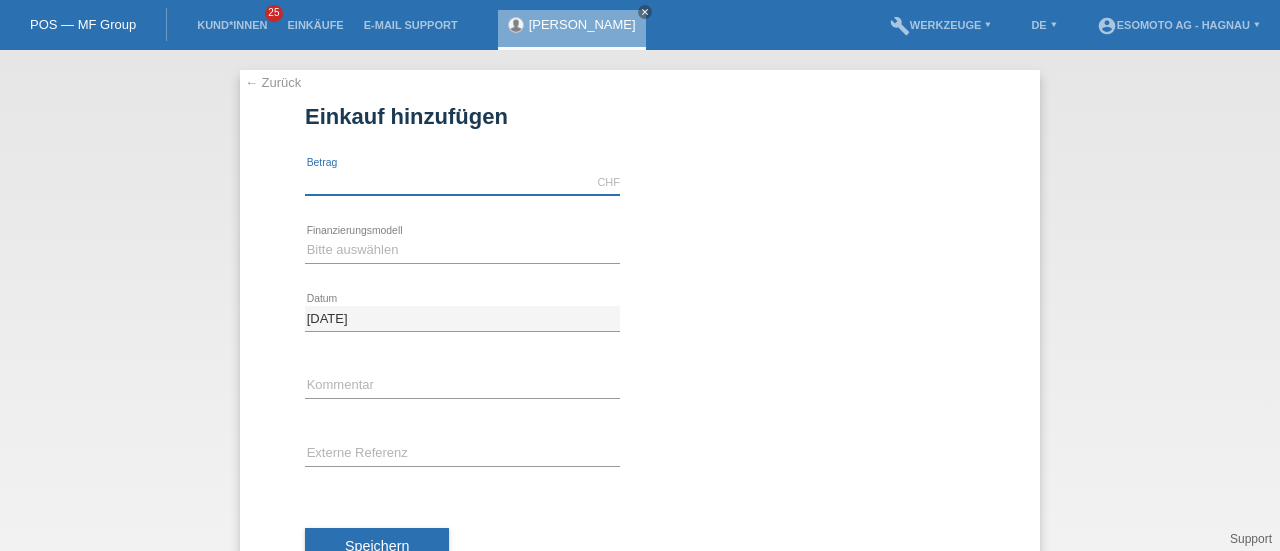 type on "7600.00" 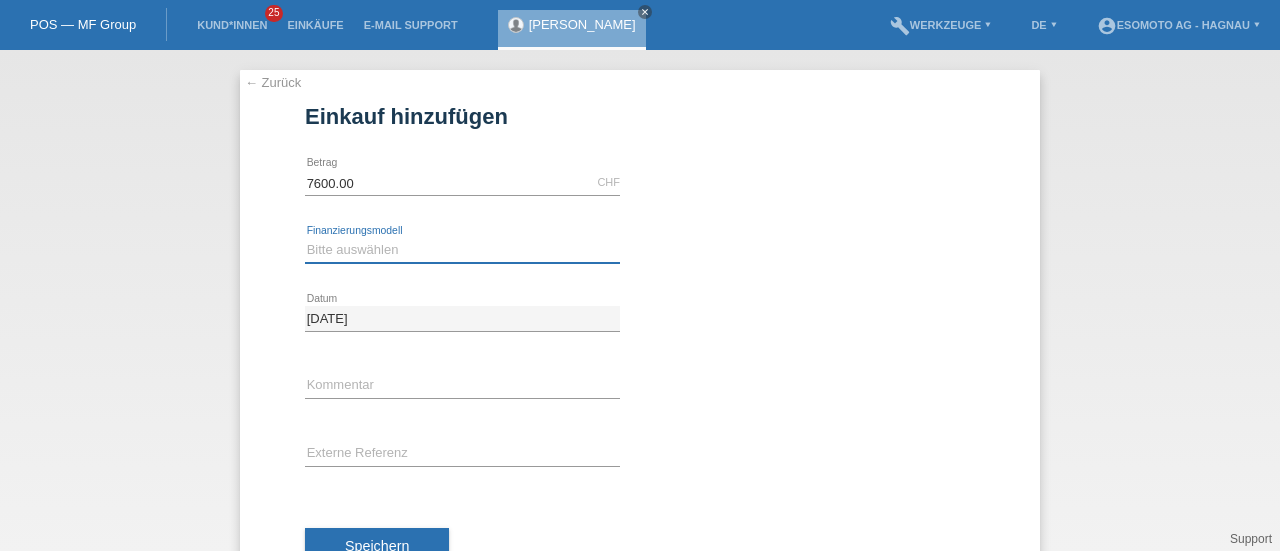click on "Bitte auswählen
Fixe Raten
Kauf auf Rechnung mit Teilzahlungsoption" at bounding box center (462, 250) 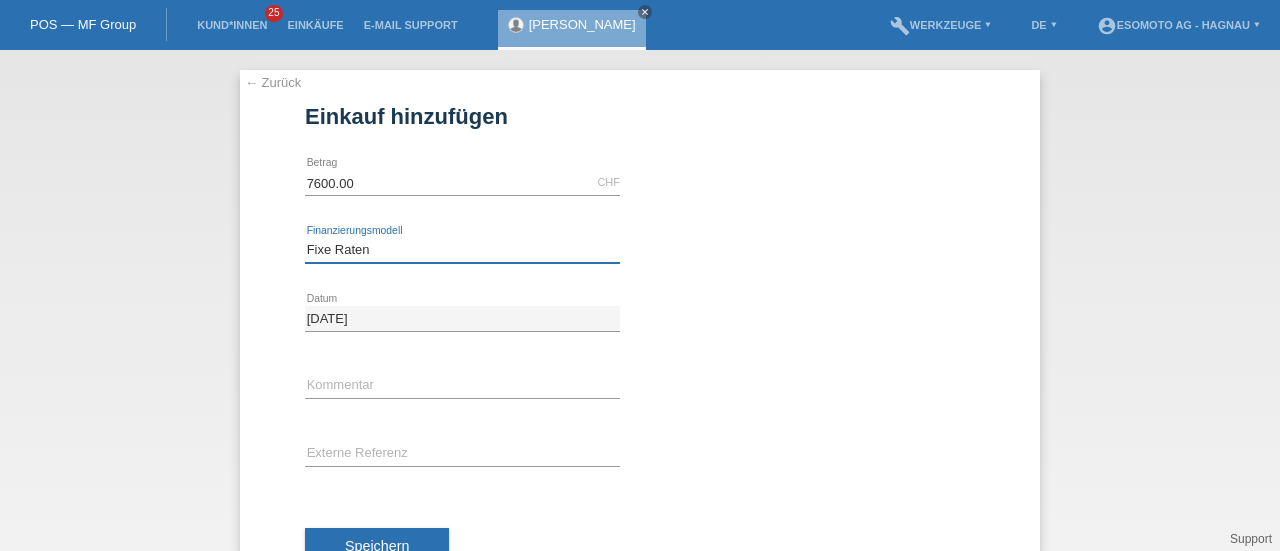 click on "Bitte auswählen
Fixe Raten
Kauf auf Rechnung mit Teilzahlungsoption" at bounding box center [462, 250] 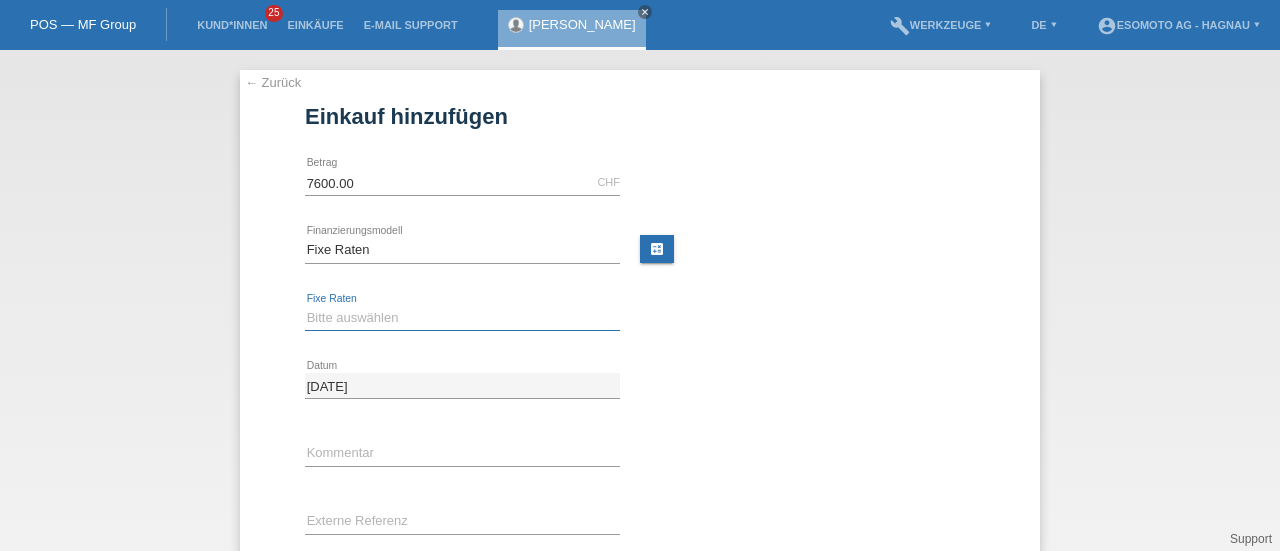 click on "Bitte auswählen
12 Raten
24 Raten
36 Raten
48 Raten" at bounding box center [462, 318] 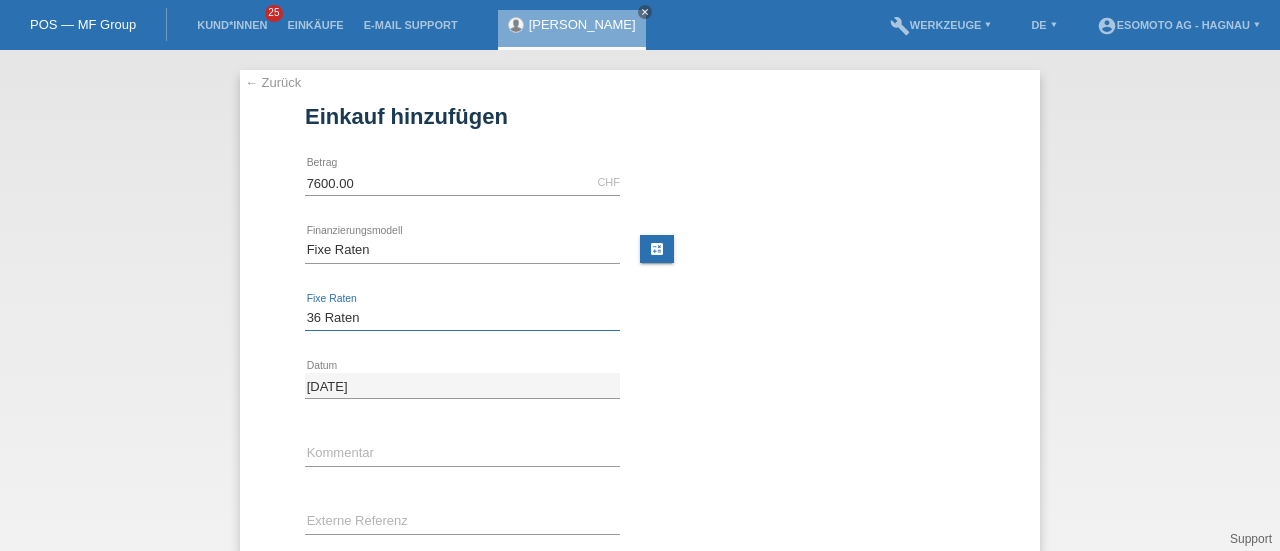 click on "Bitte auswählen
12 Raten
24 Raten
36 Raten
48 Raten" at bounding box center (462, 318) 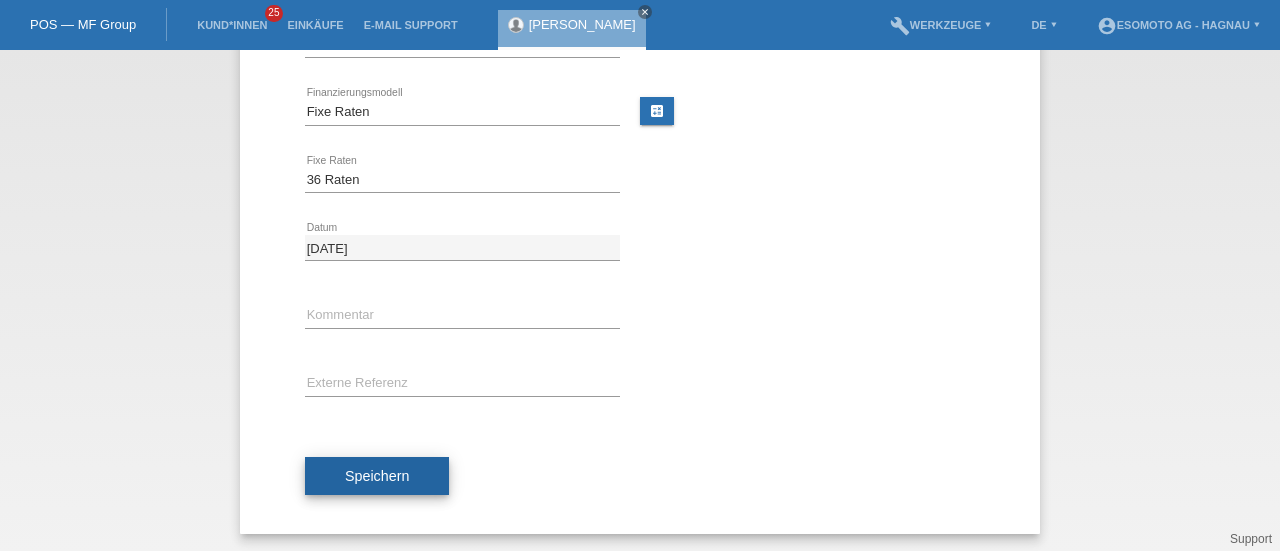 click on "Speichern" at bounding box center (377, 476) 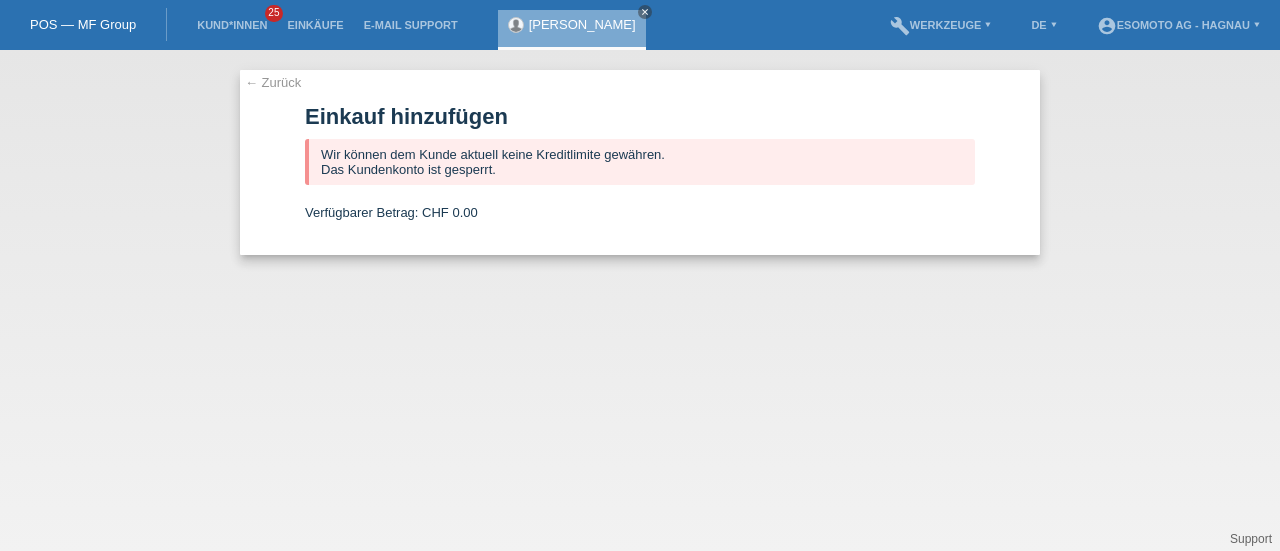 scroll, scrollTop: 0, scrollLeft: 0, axis: both 